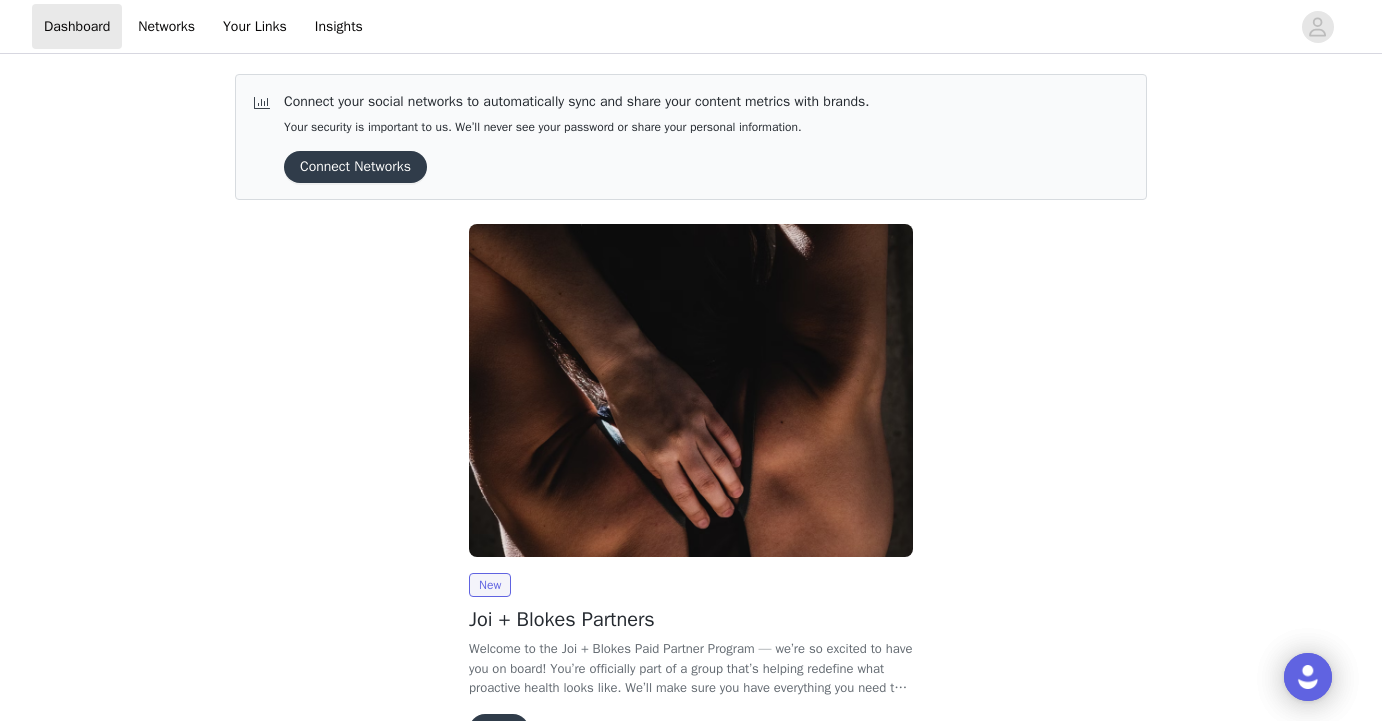 scroll, scrollTop: 0, scrollLeft: 0, axis: both 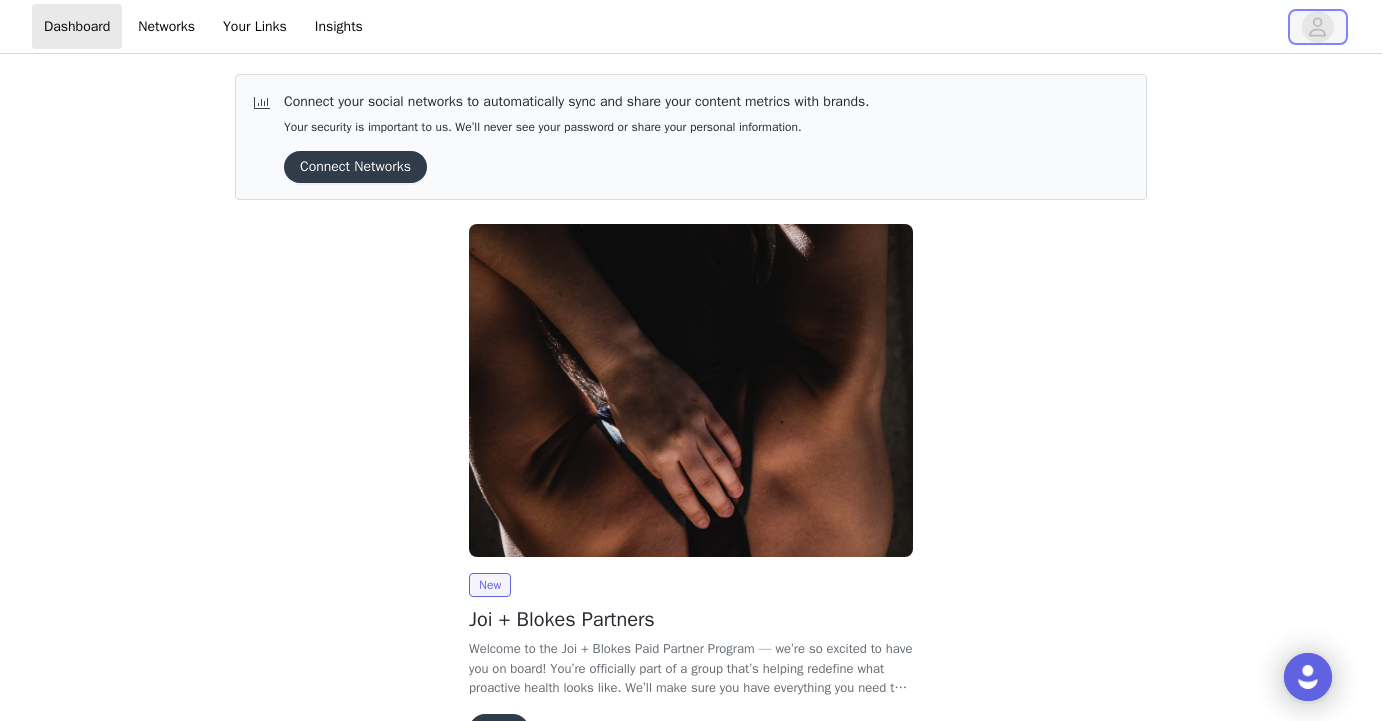 click 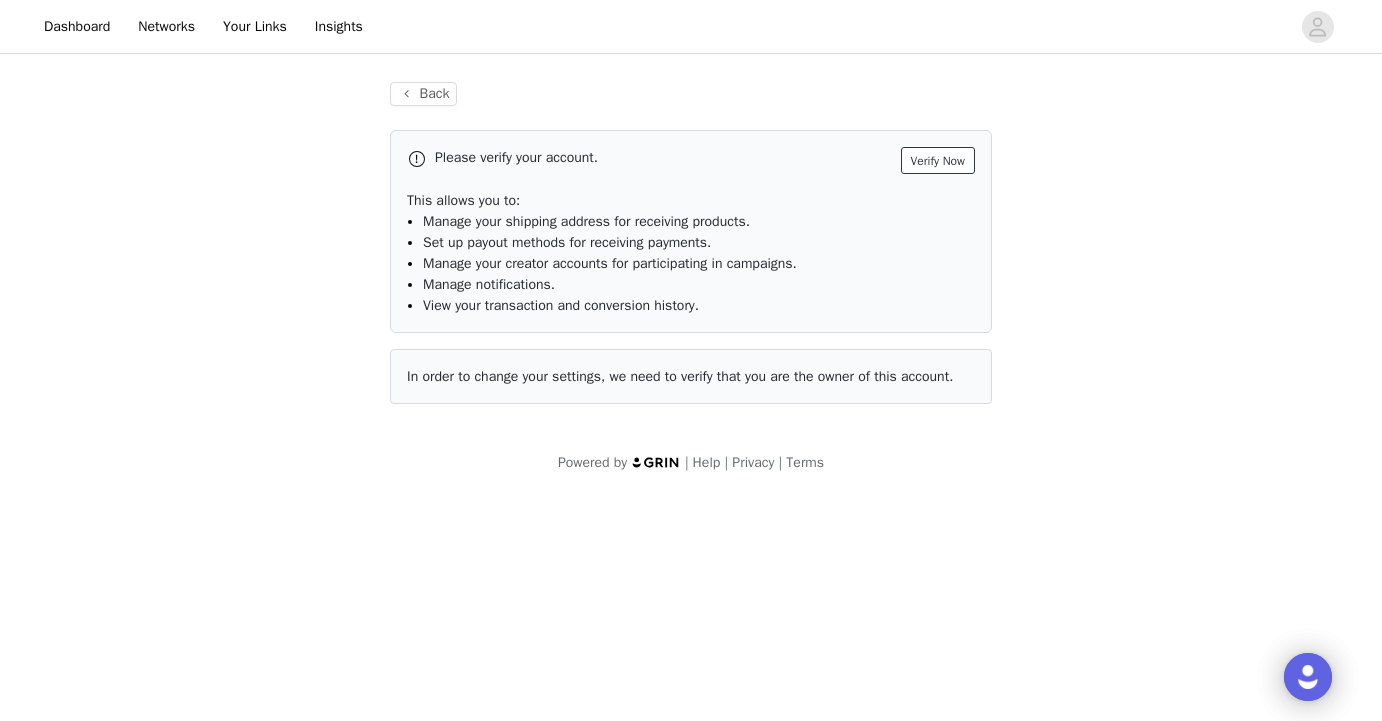 click on "Verify Now" at bounding box center [938, 160] 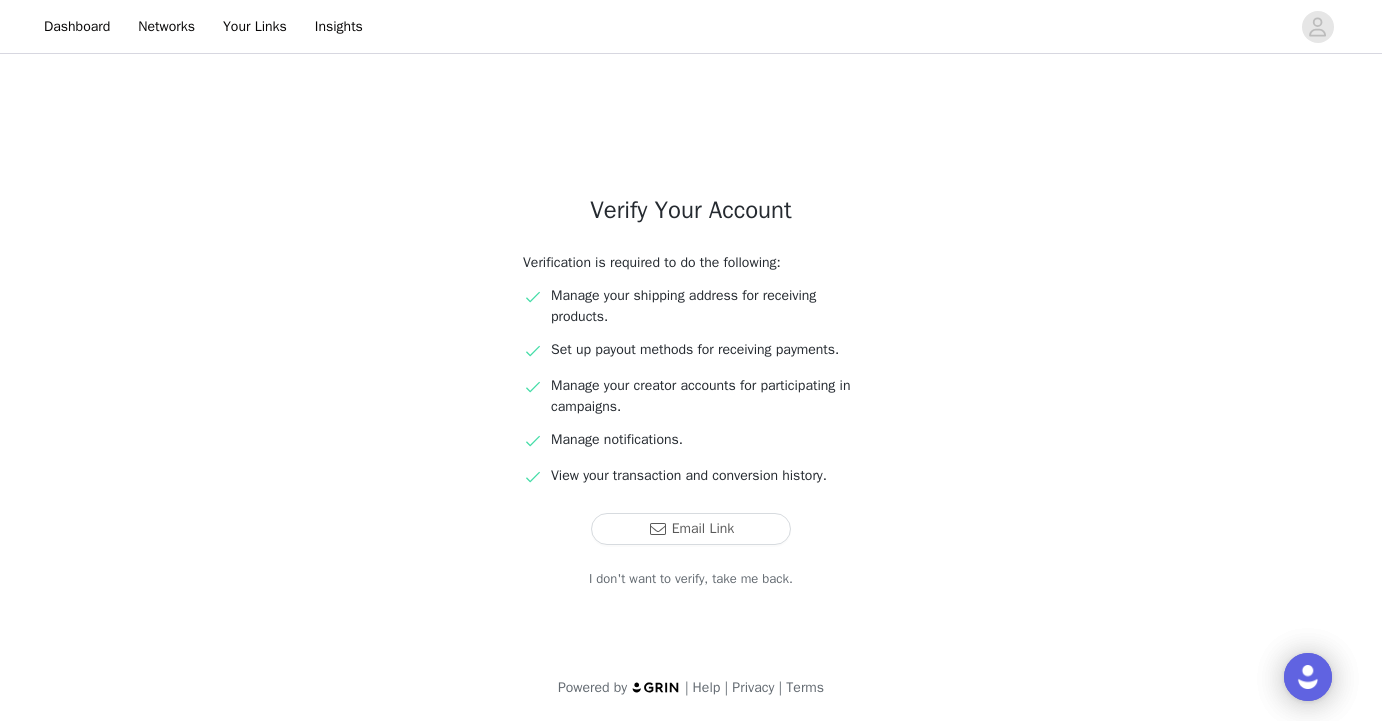 scroll, scrollTop: 0, scrollLeft: 0, axis: both 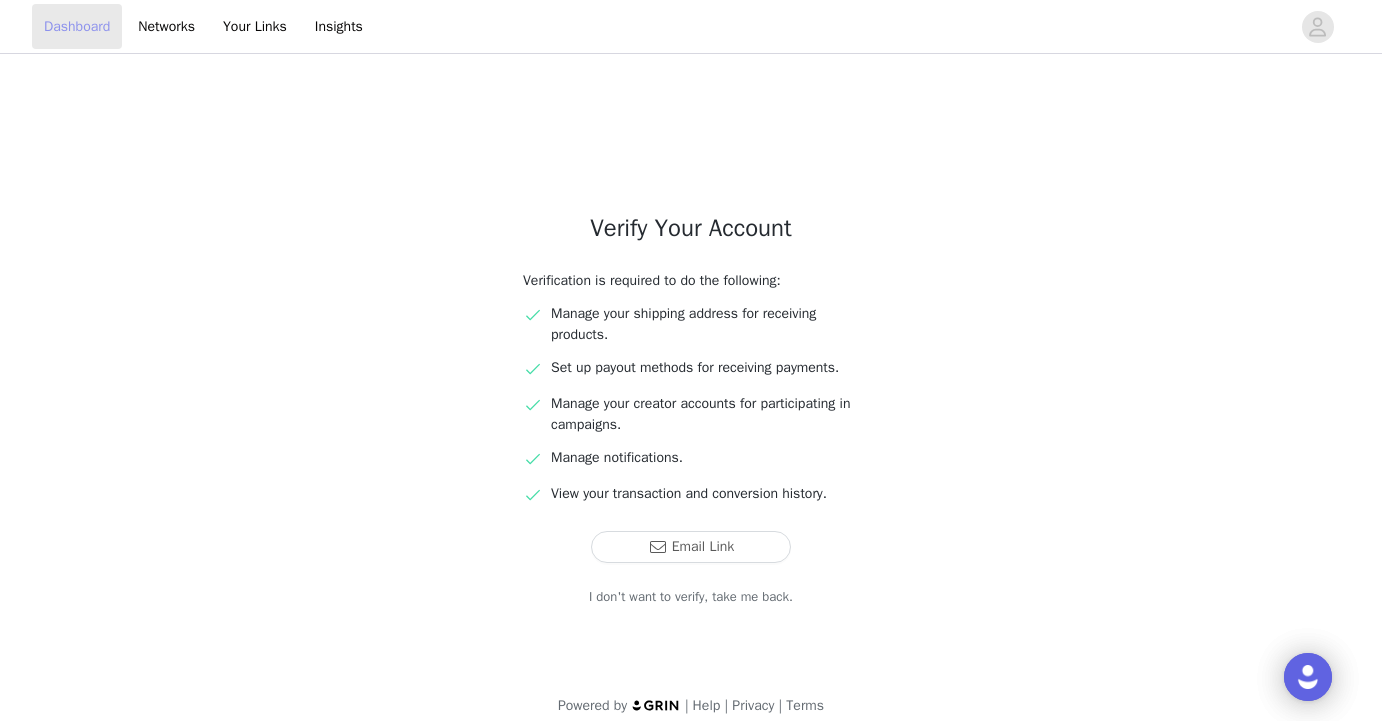 click on "Dashboard" at bounding box center (77, 26) 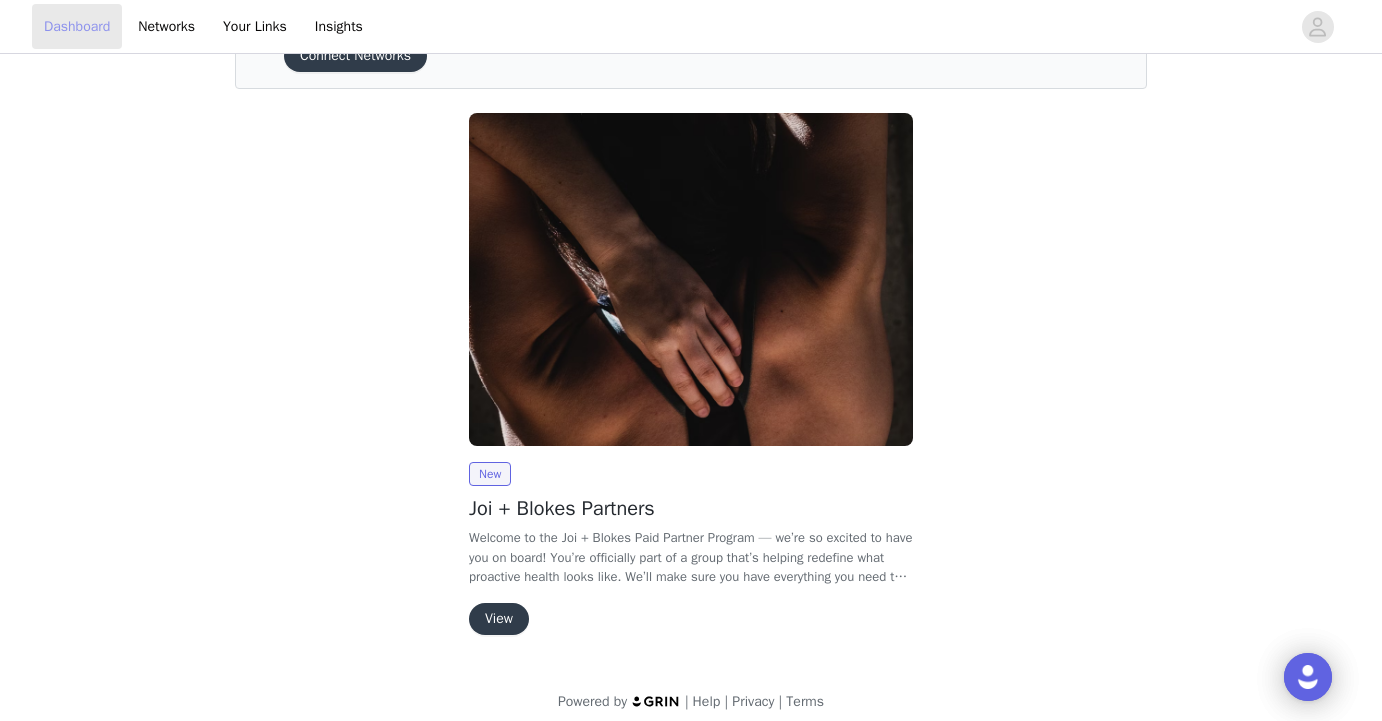 scroll, scrollTop: 125, scrollLeft: 0, axis: vertical 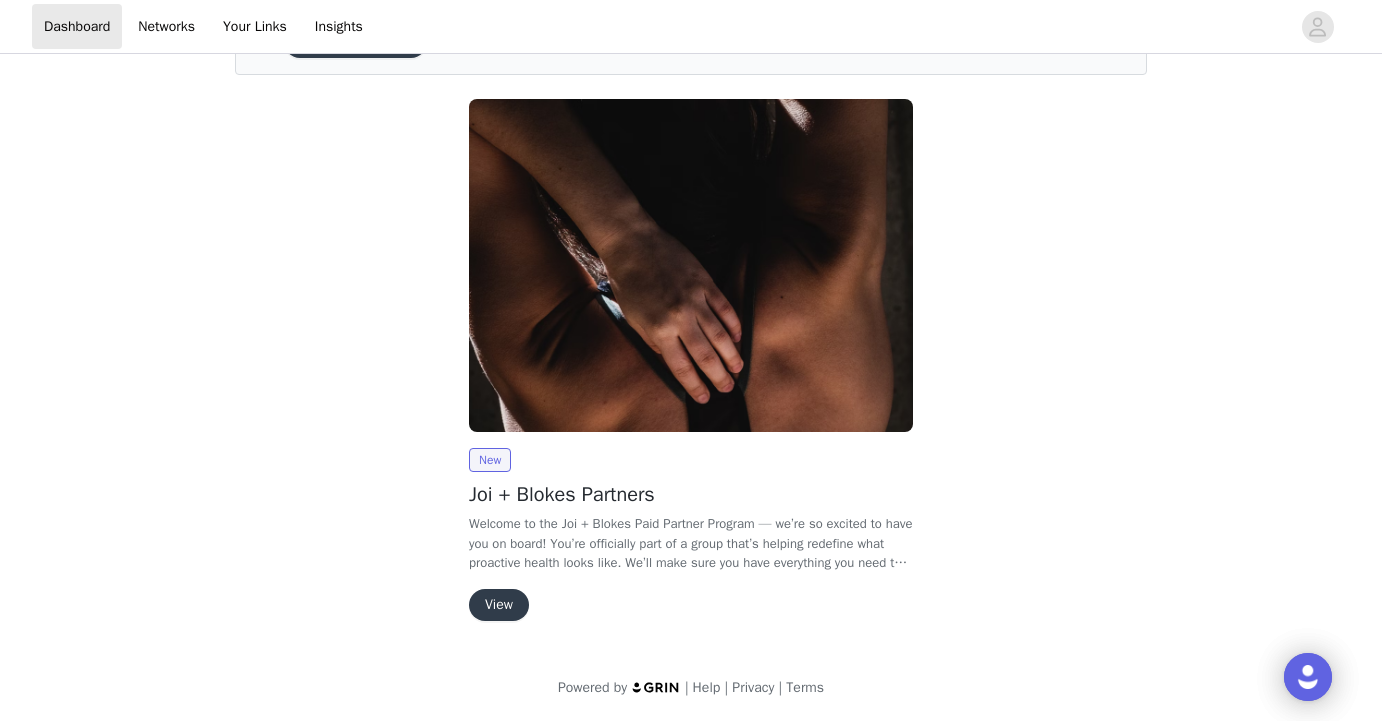 click on "View" at bounding box center [499, 605] 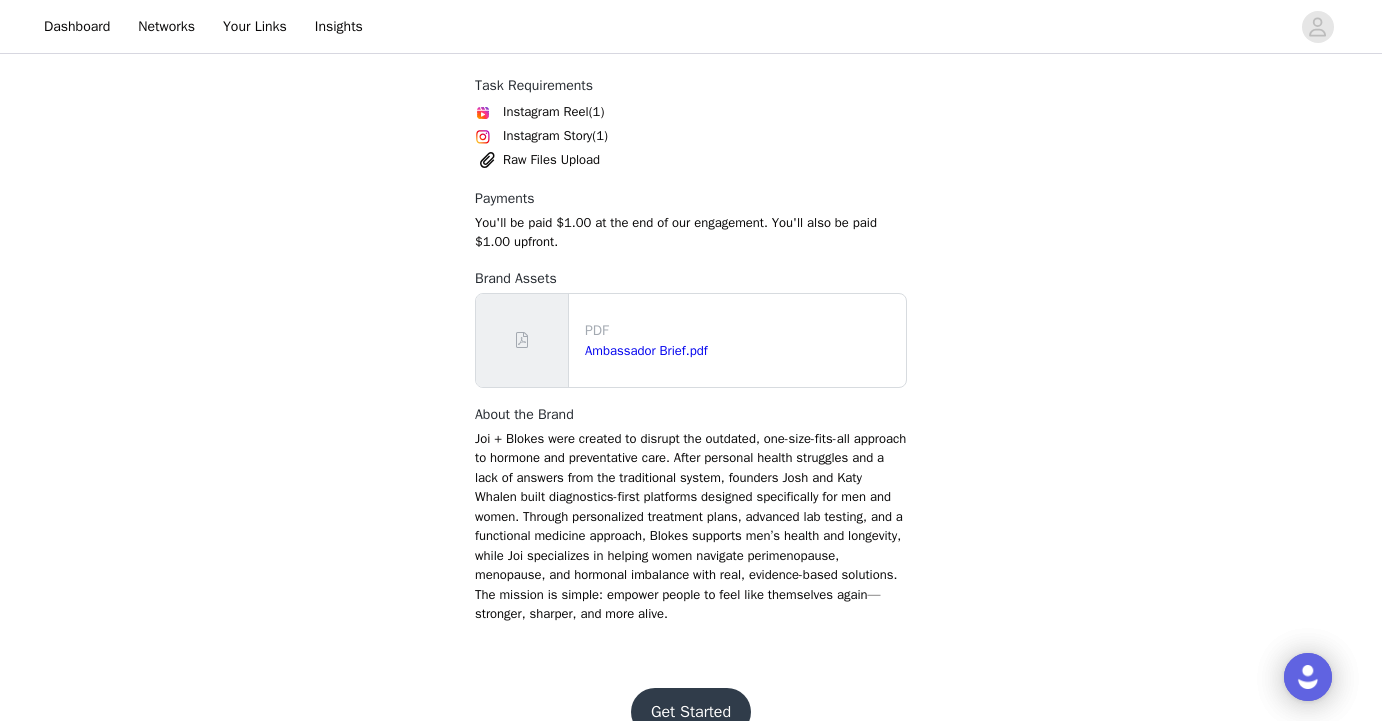 scroll, scrollTop: 849, scrollLeft: 0, axis: vertical 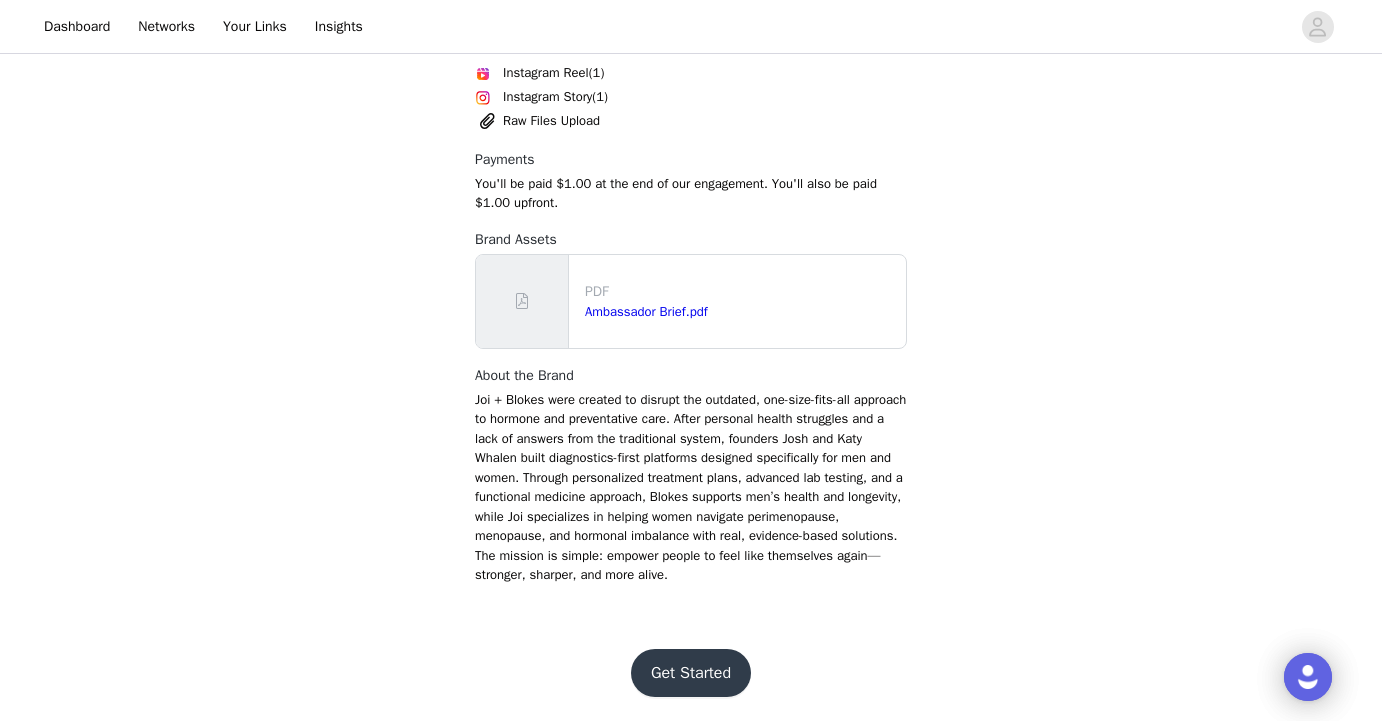 click on "Get Started" at bounding box center [691, 673] 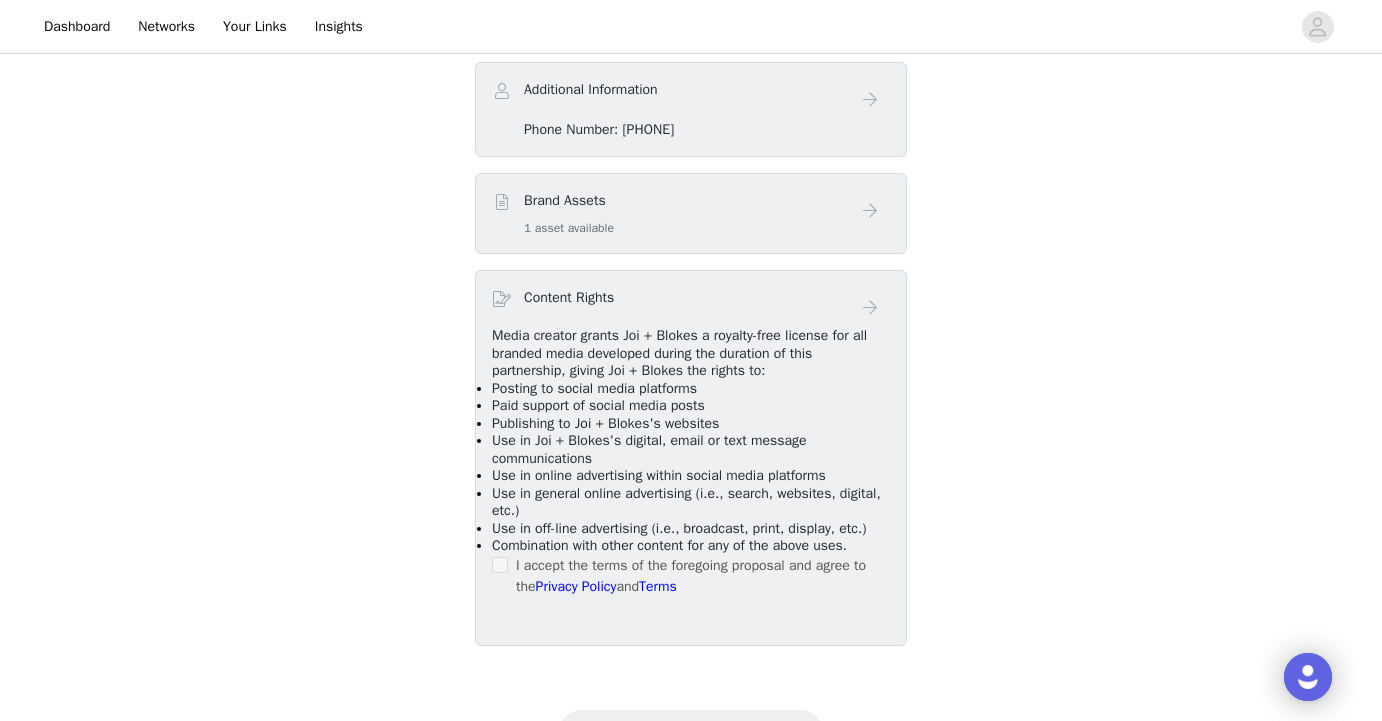 scroll, scrollTop: 890, scrollLeft: 0, axis: vertical 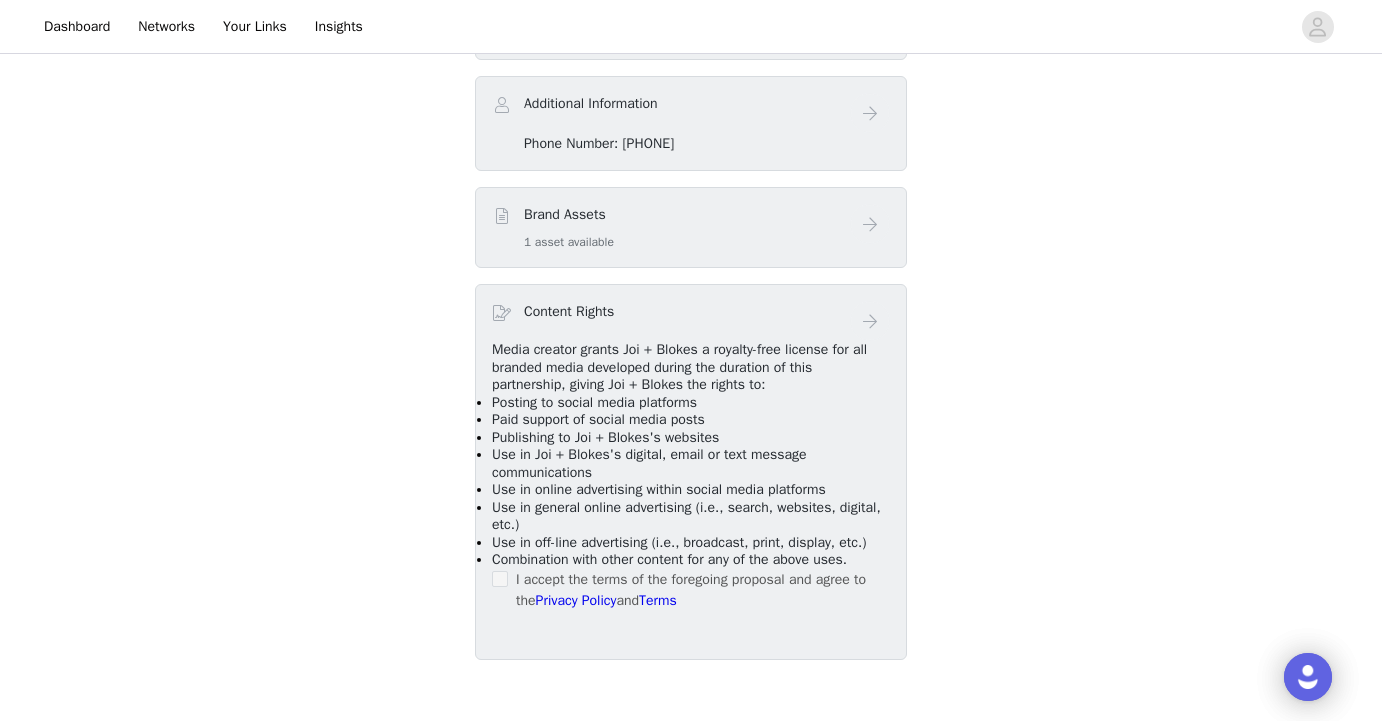 click on "Content Rights" at bounding box center [671, 315] 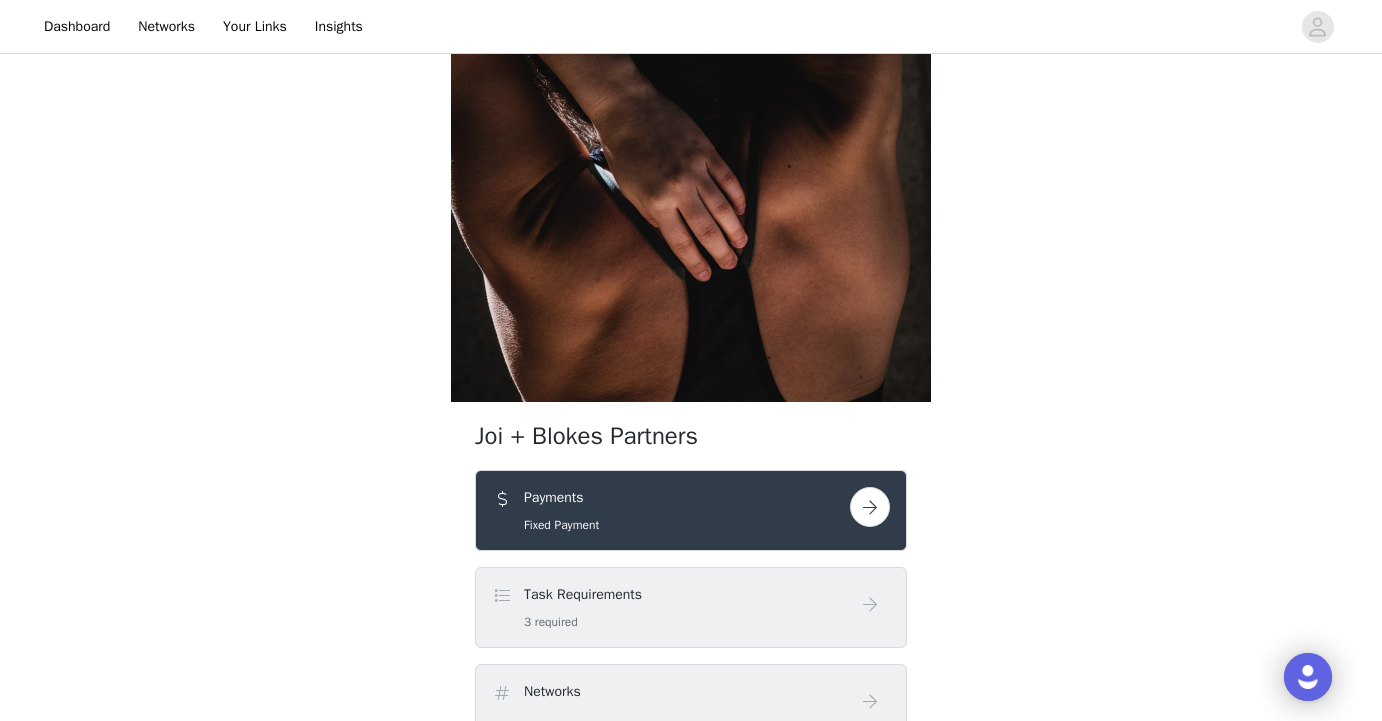 scroll, scrollTop: 323, scrollLeft: 0, axis: vertical 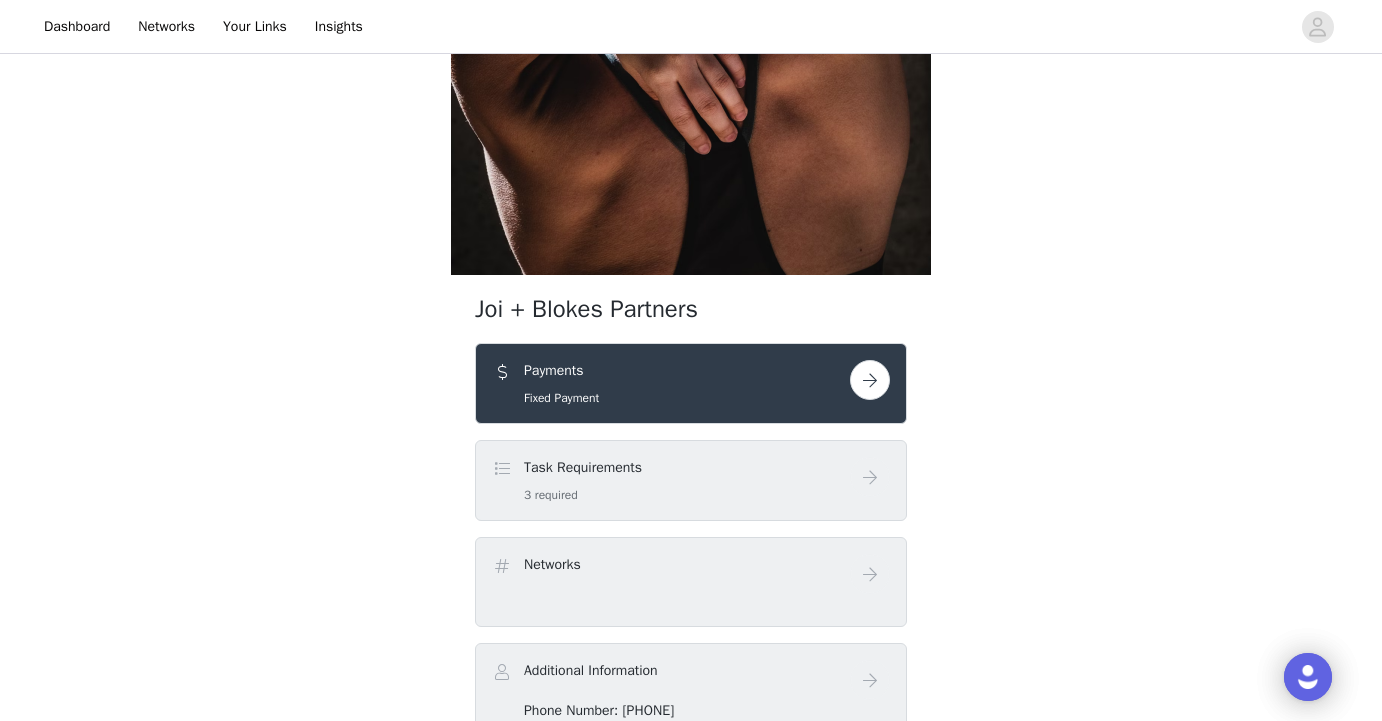 click at bounding box center [870, 380] 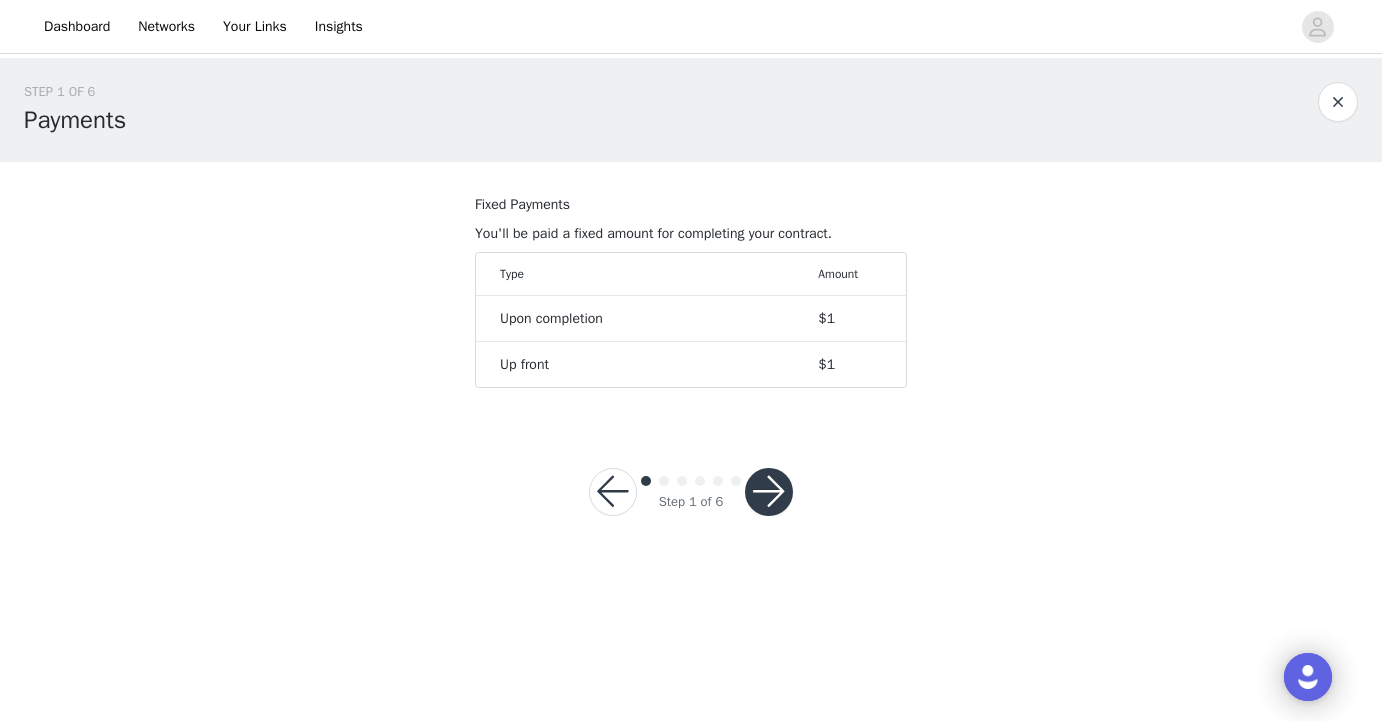 click at bounding box center [769, 492] 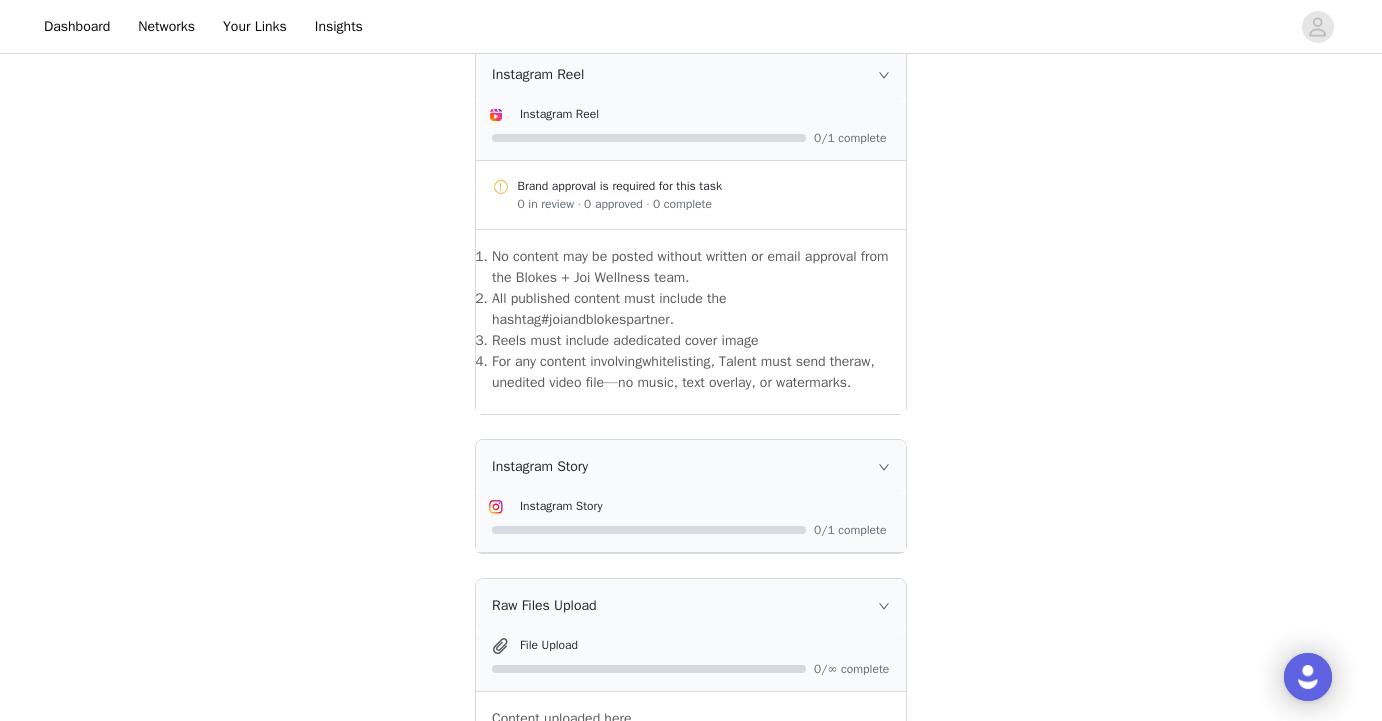 scroll, scrollTop: 762, scrollLeft: 0, axis: vertical 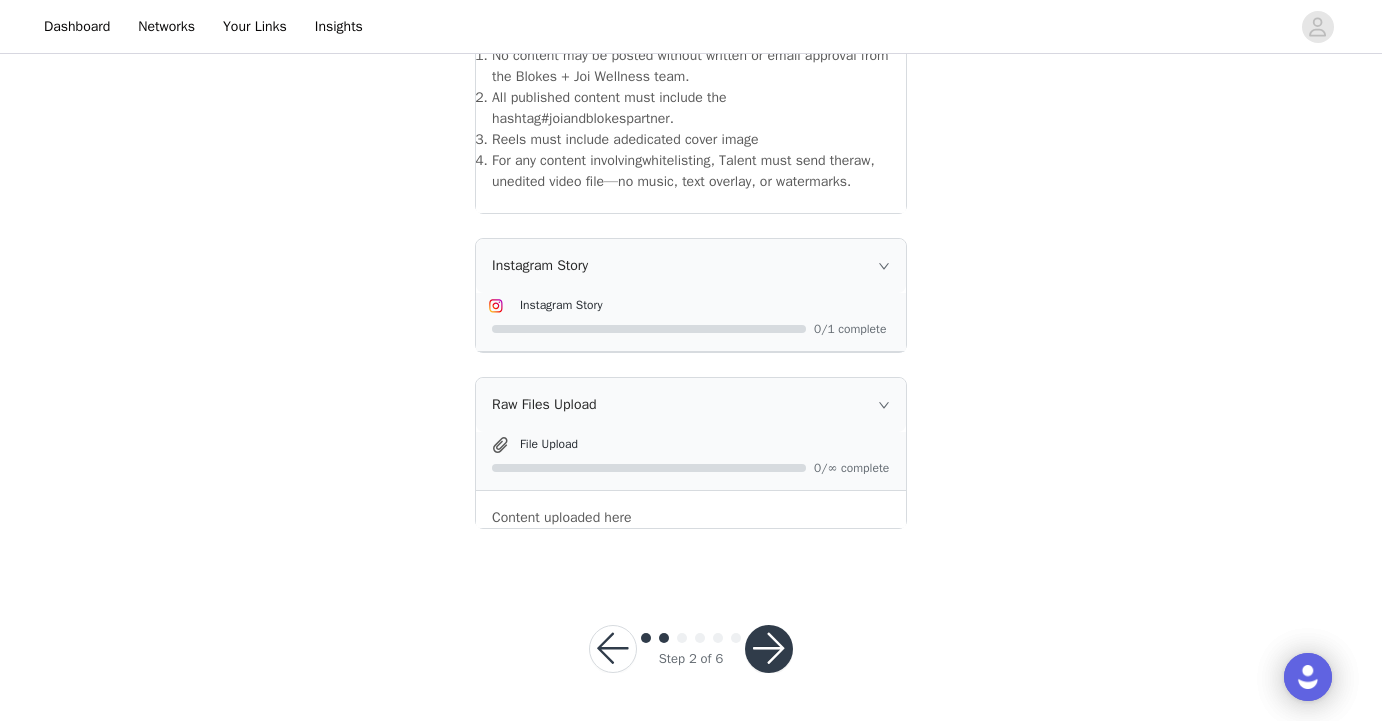 click at bounding box center [769, 649] 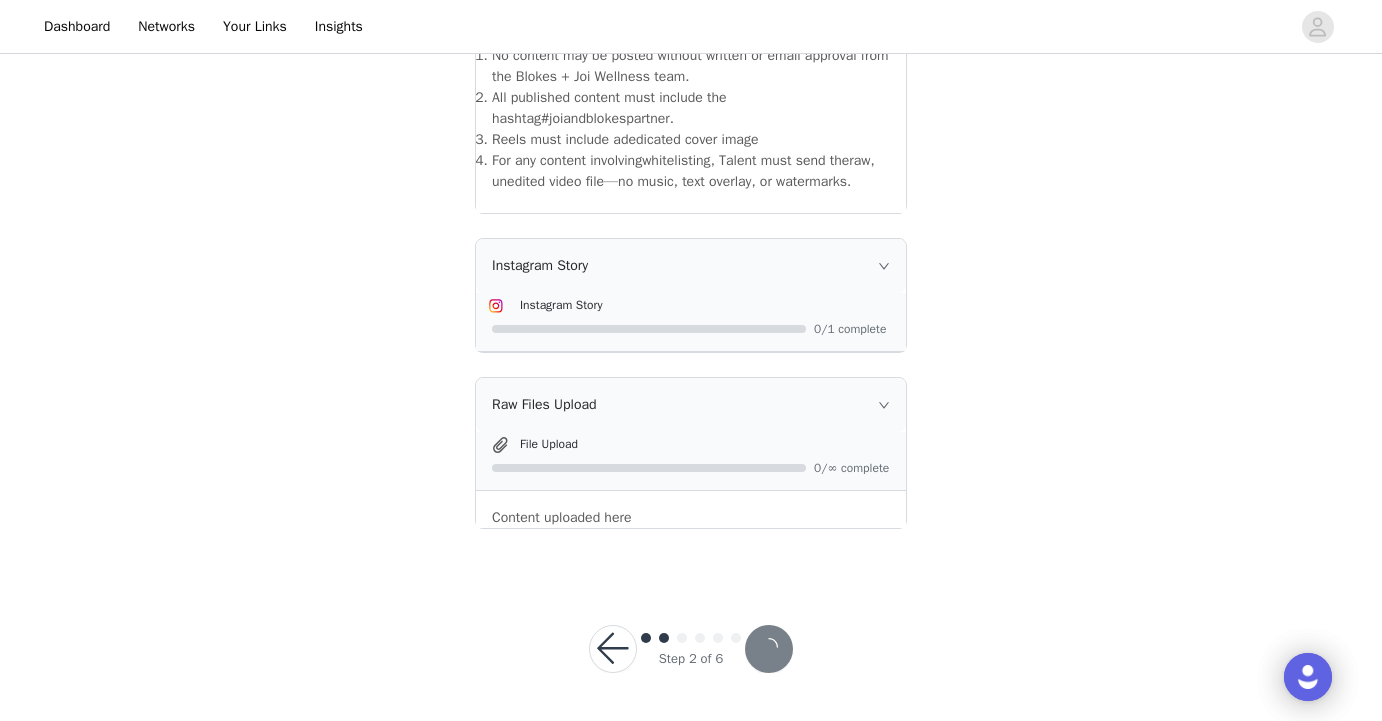 scroll, scrollTop: 0, scrollLeft: 0, axis: both 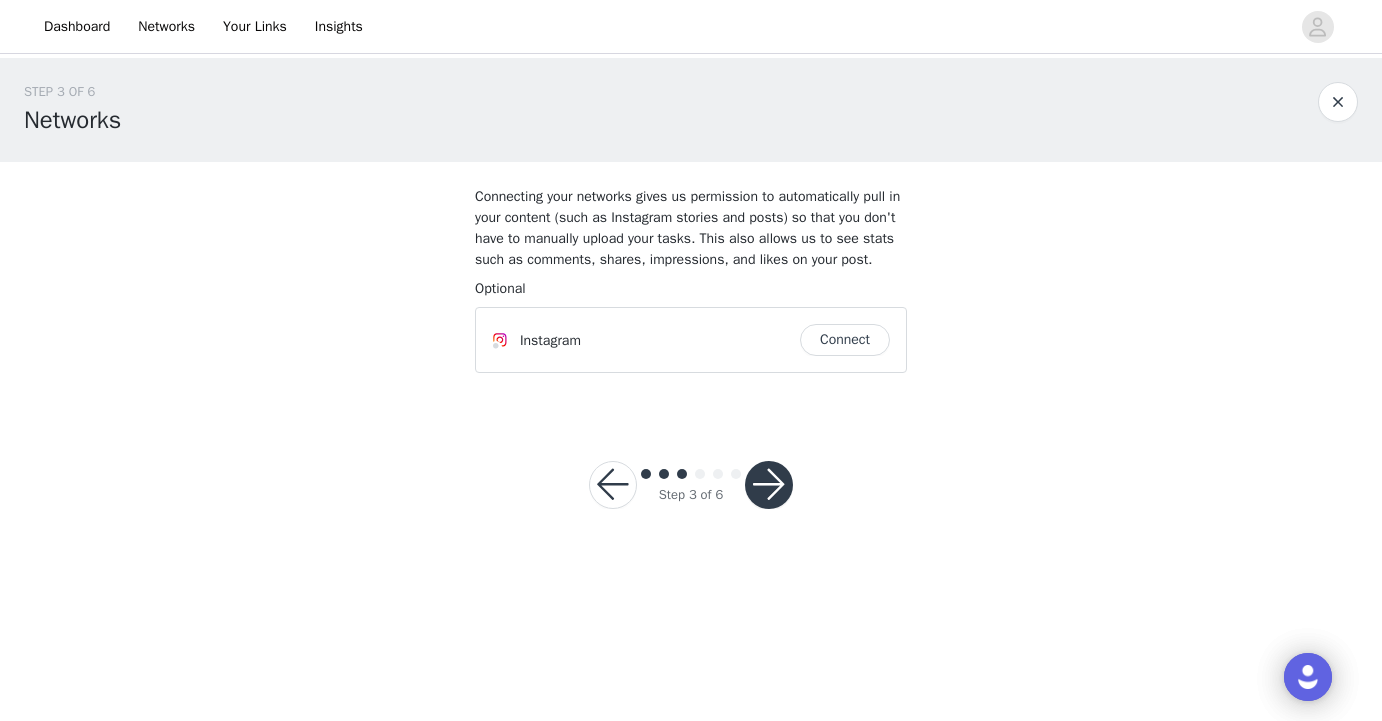 click on "Connect" at bounding box center [845, 340] 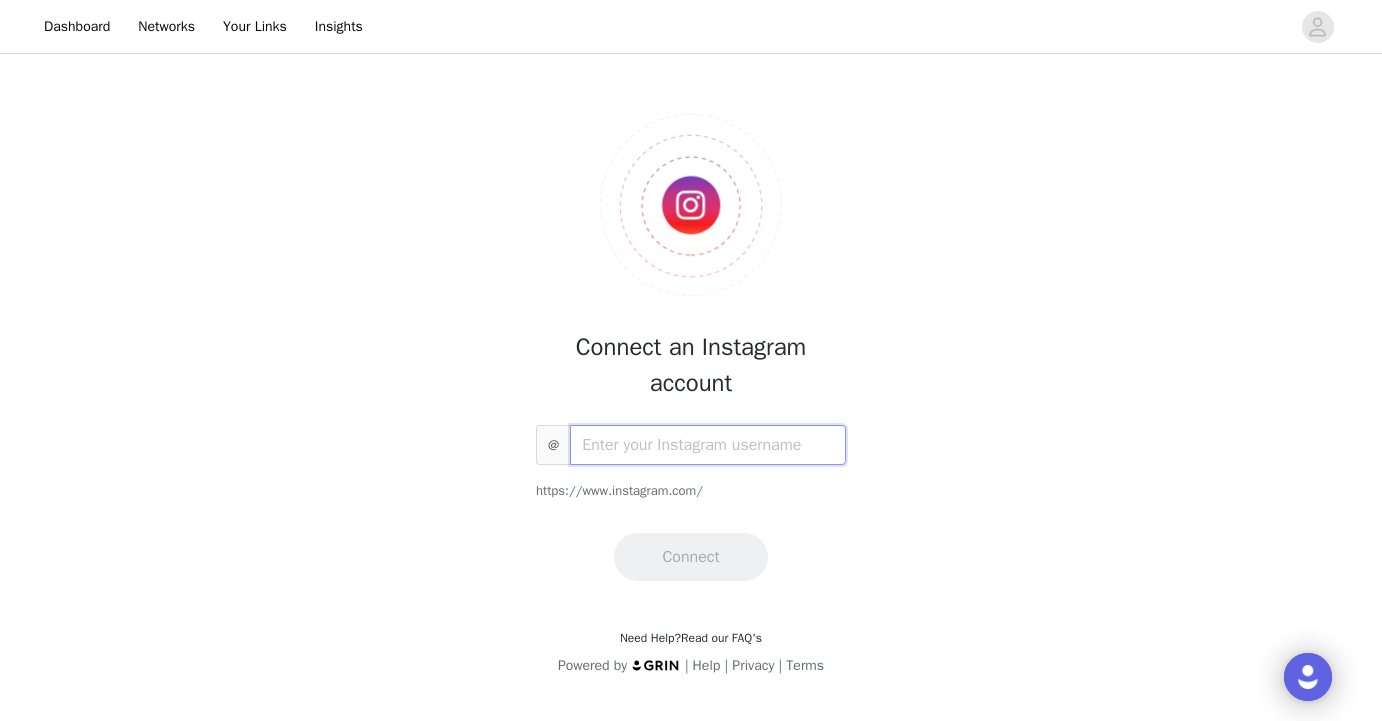 click at bounding box center [708, 445] 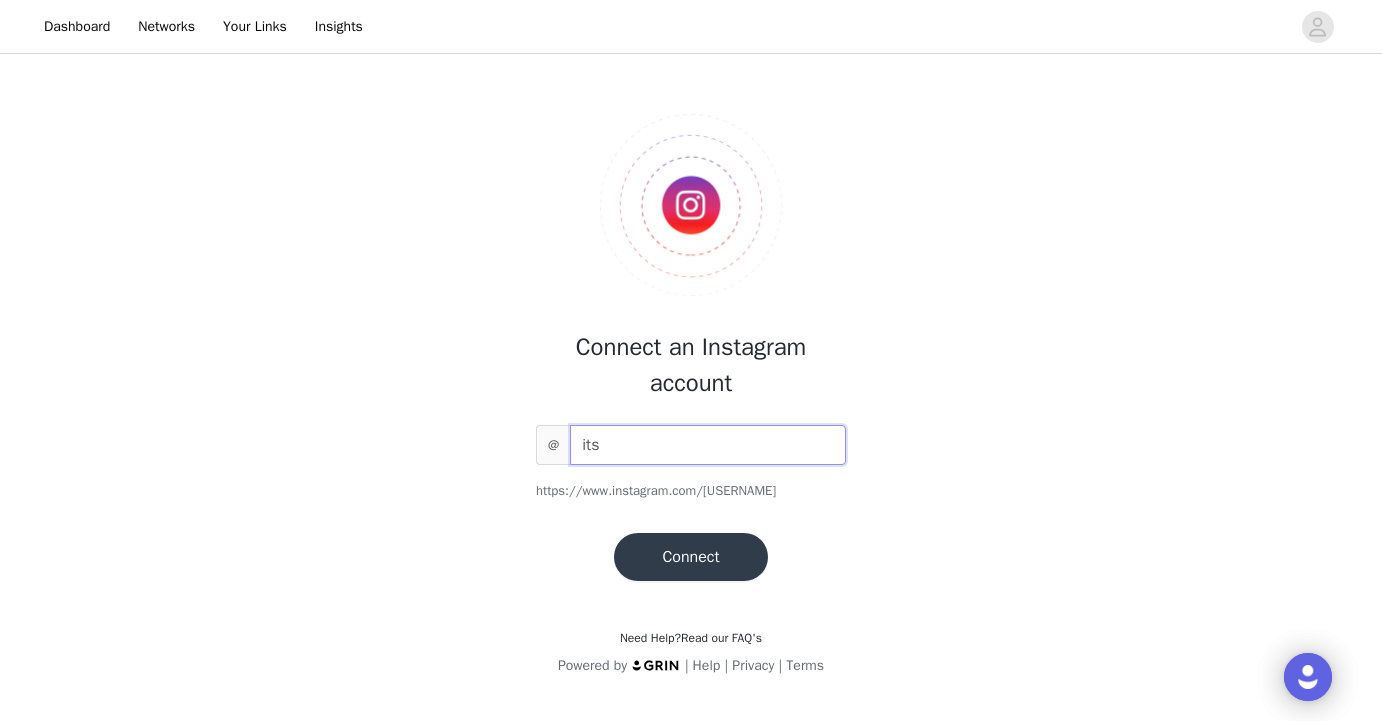 click on "its" at bounding box center (708, 445) 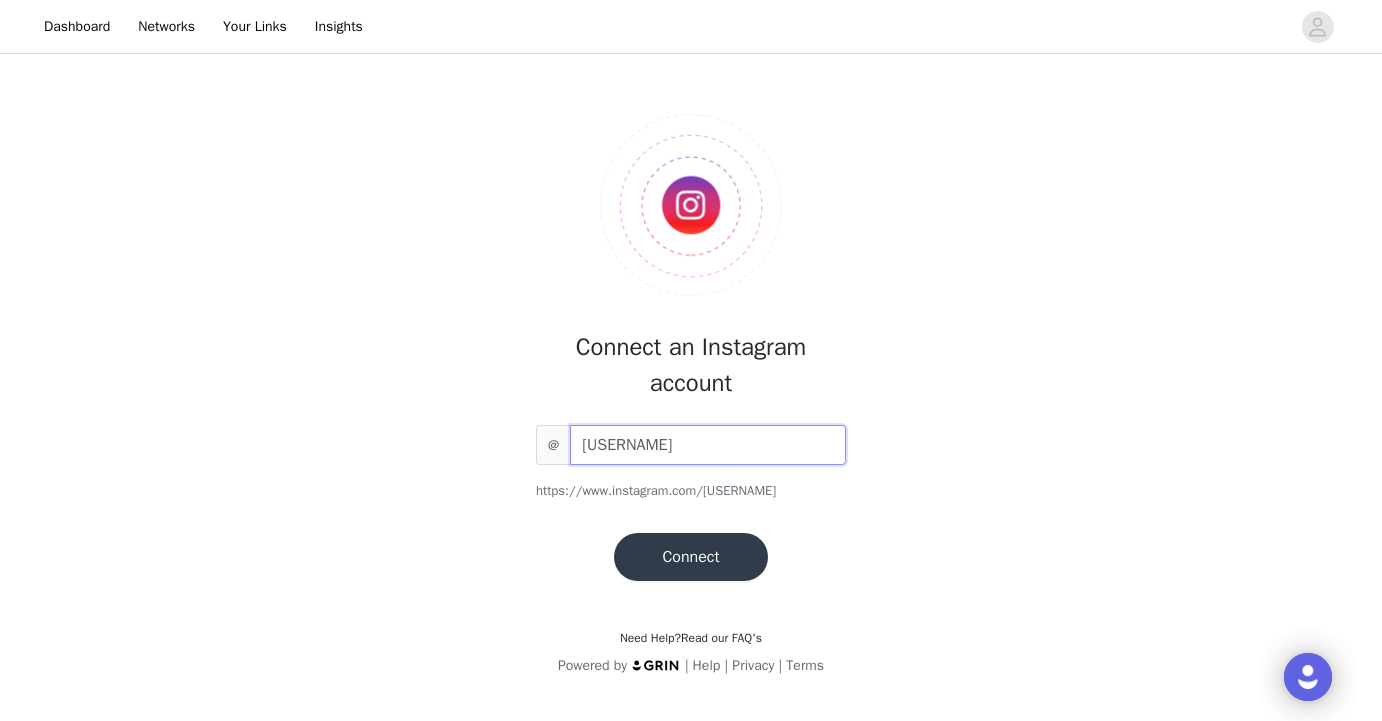 type on "[USERNAME]" 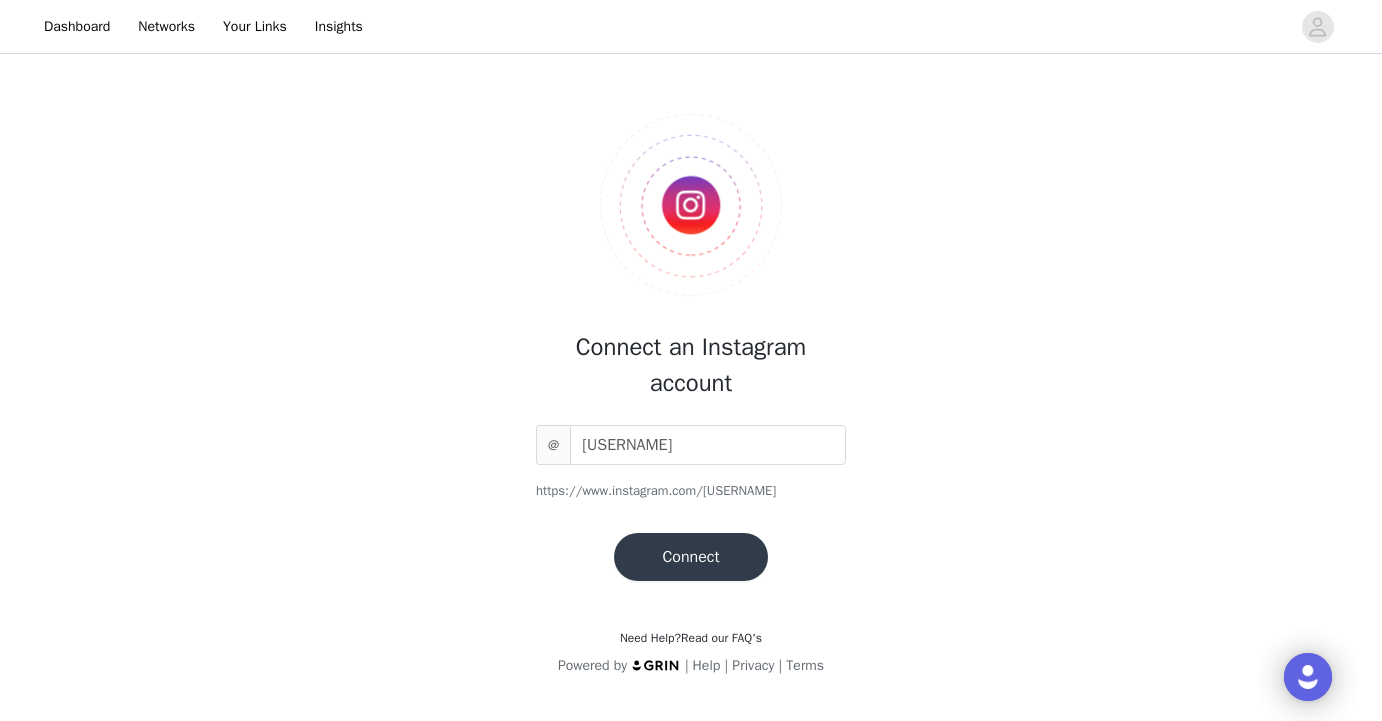 click on "Connect" at bounding box center (690, 557) 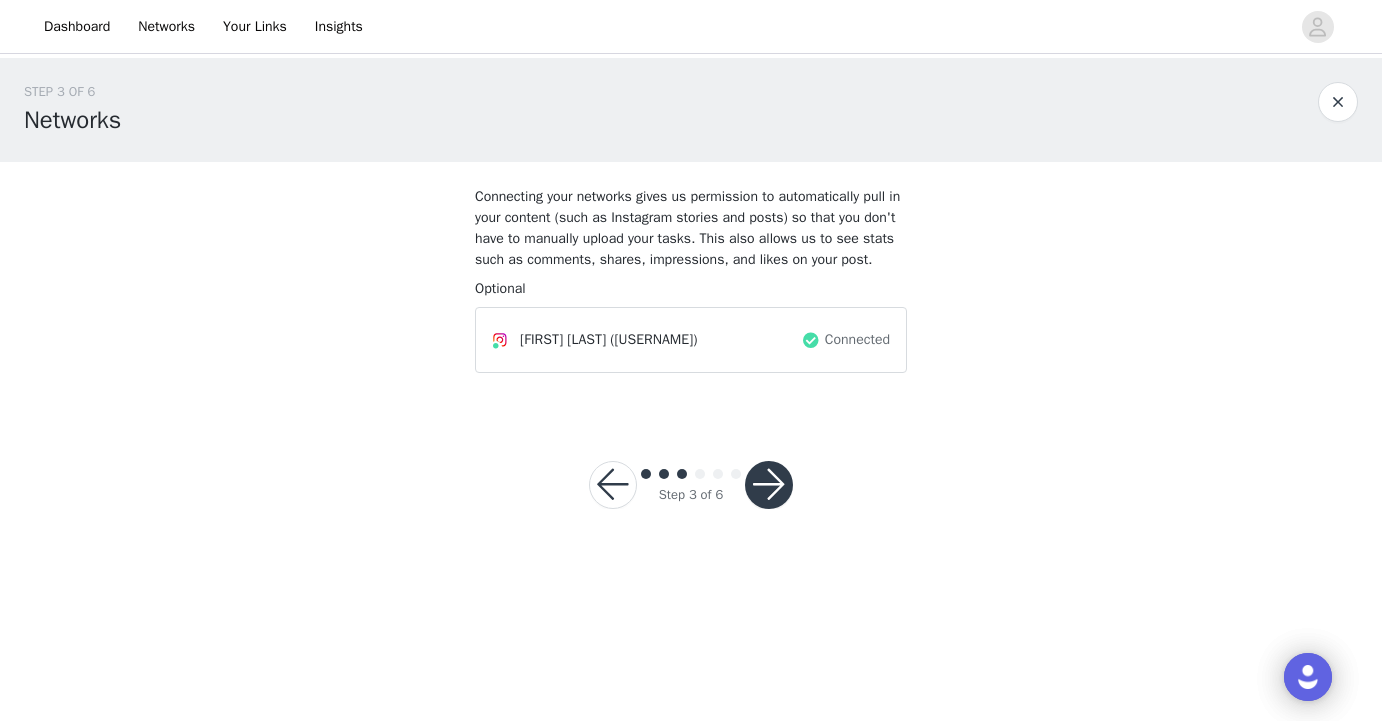 click at bounding box center [769, 485] 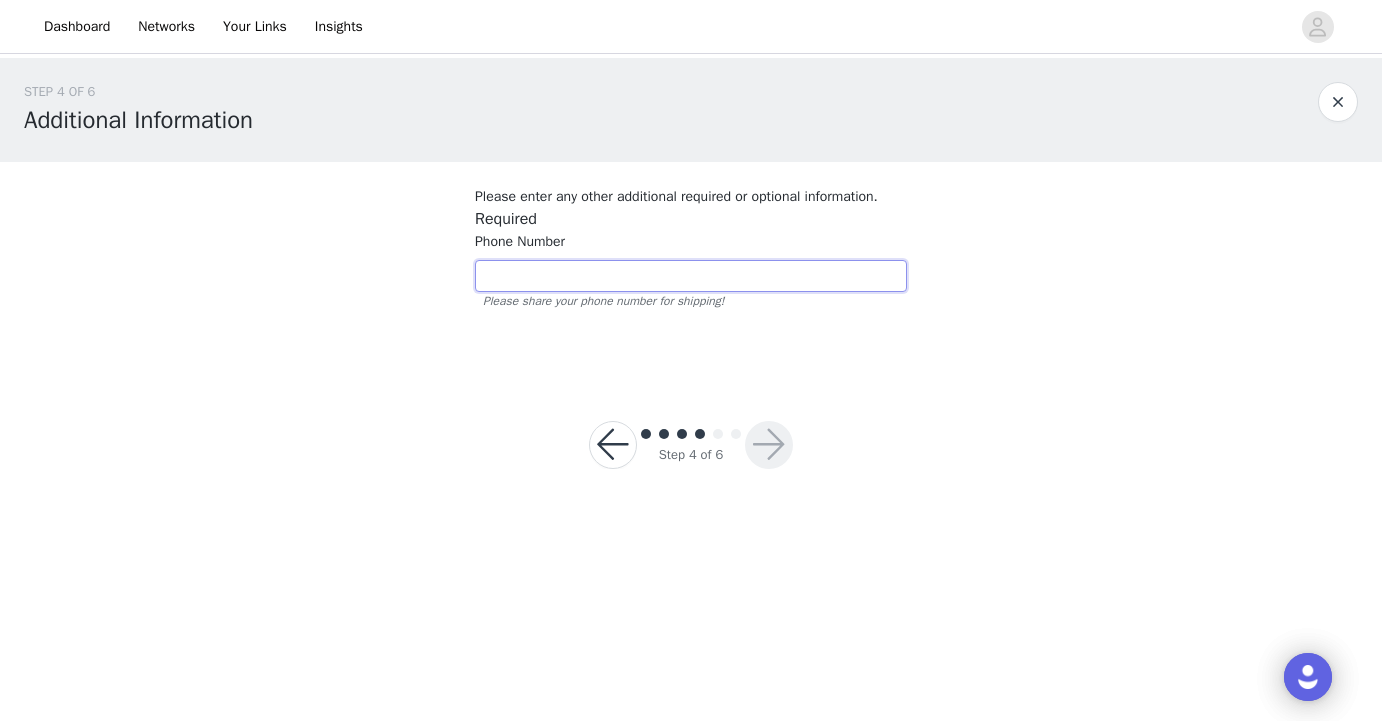click at bounding box center [691, 276] 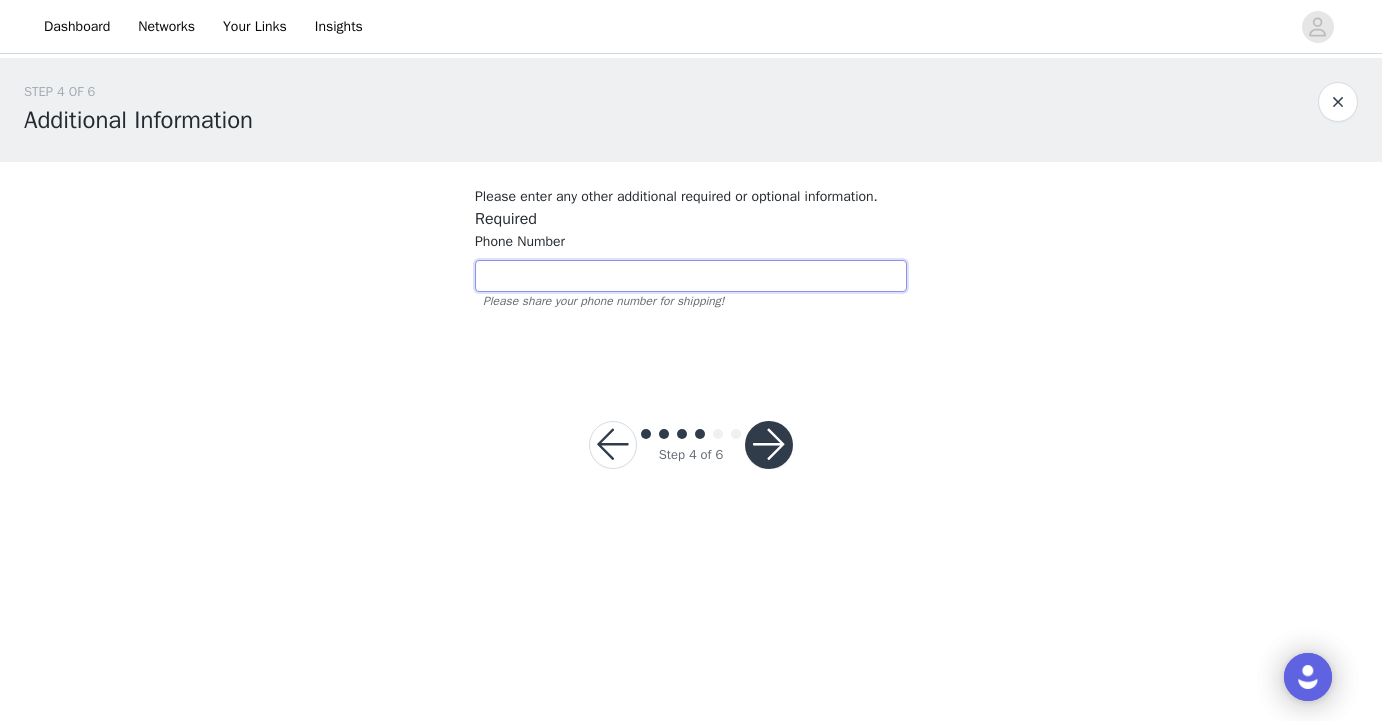 type on "[PHONE]" 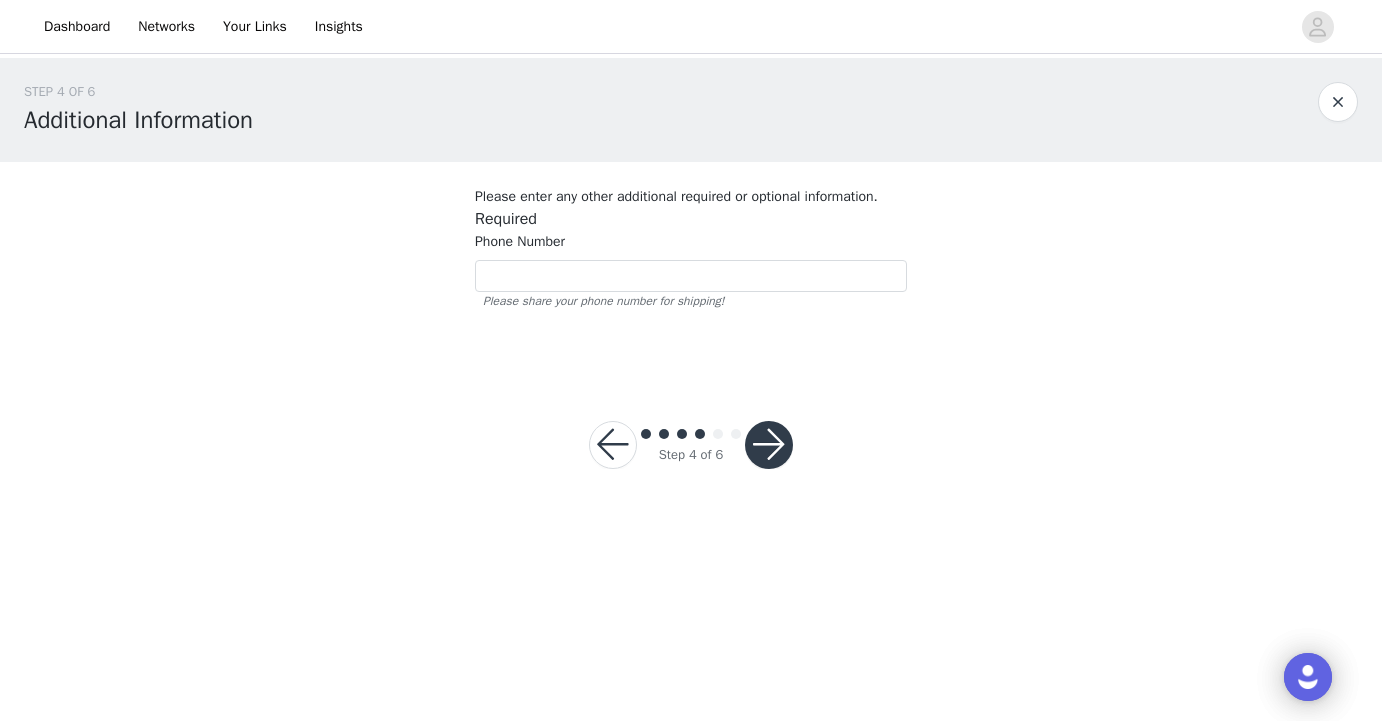 click at bounding box center (769, 445) 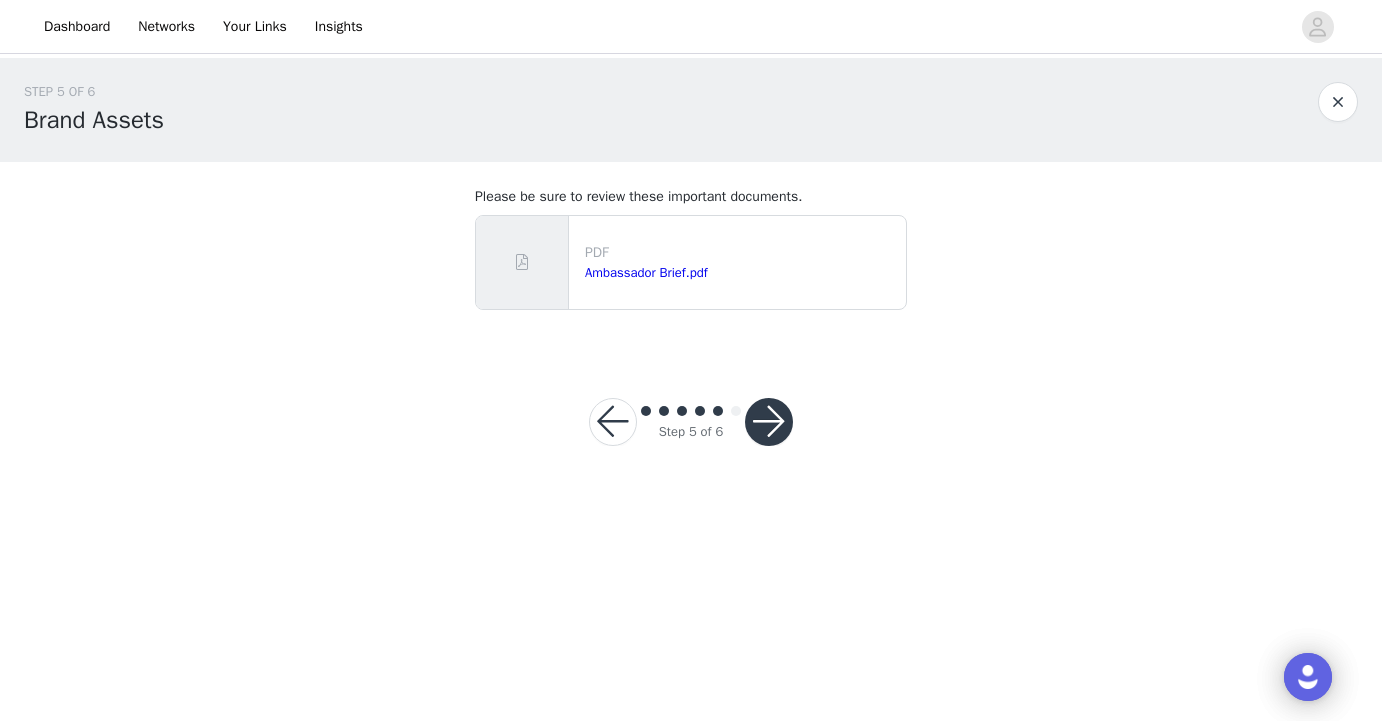 click at bounding box center [769, 422] 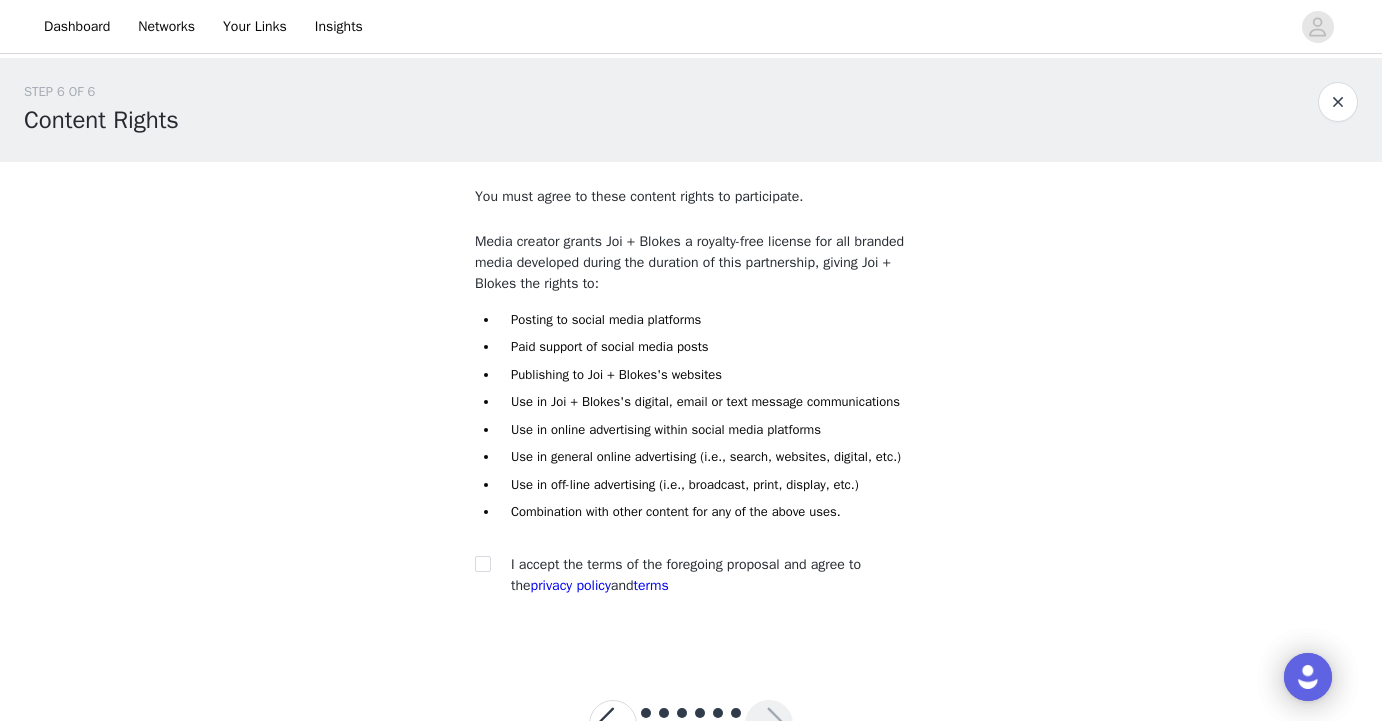 scroll, scrollTop: 113, scrollLeft: 0, axis: vertical 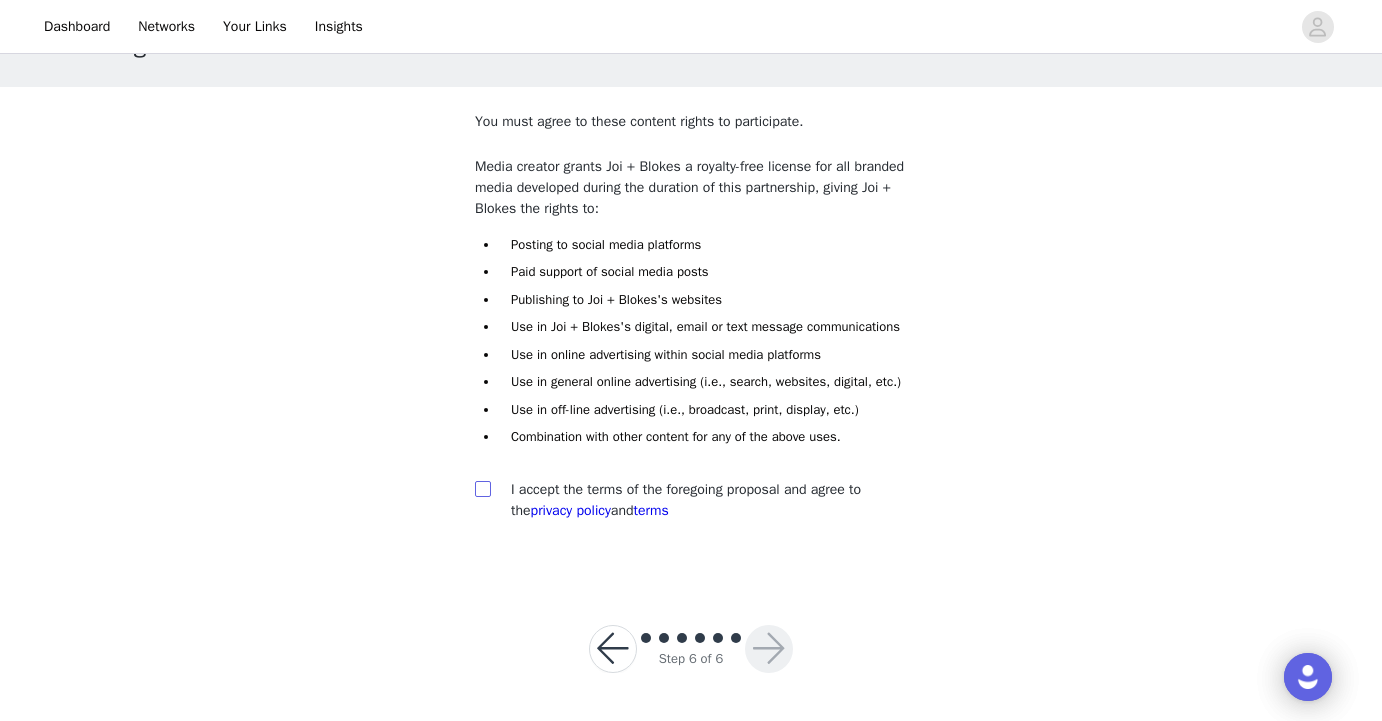 click at bounding box center (482, 488) 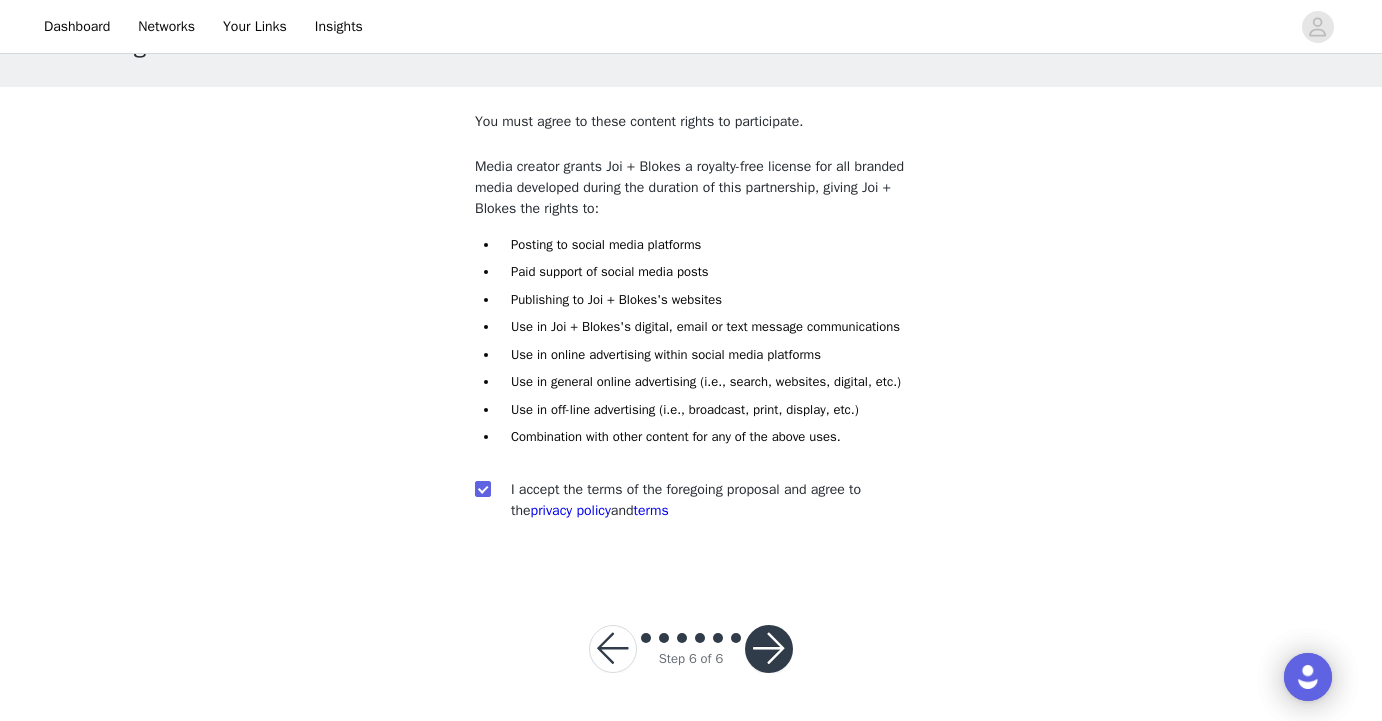 click at bounding box center [769, 649] 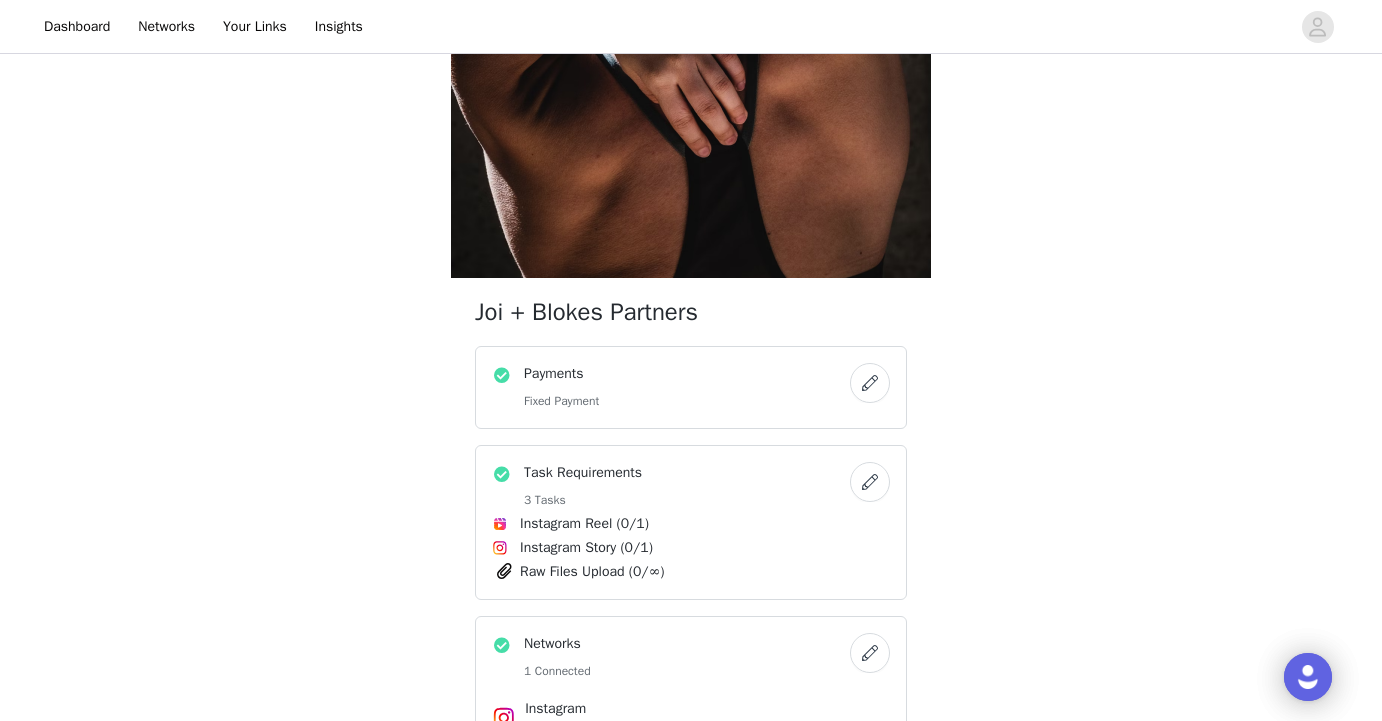 scroll, scrollTop: 286, scrollLeft: 0, axis: vertical 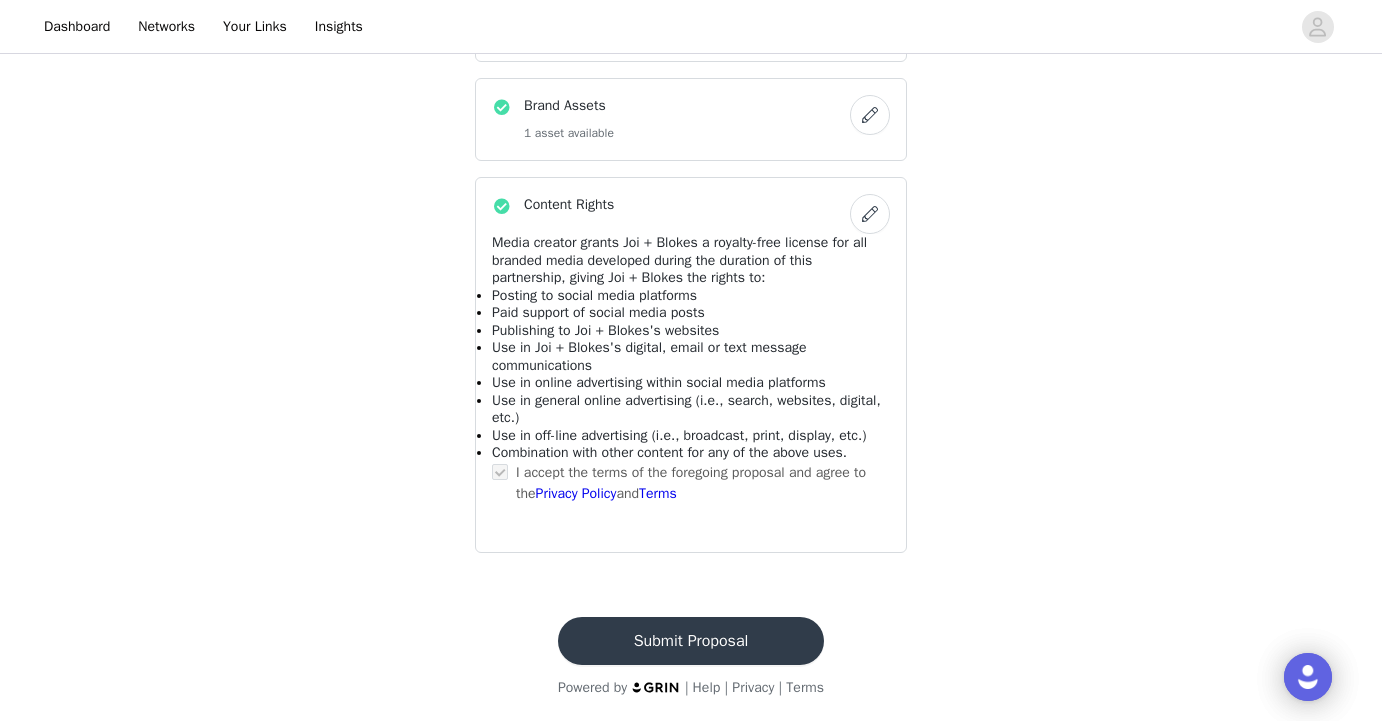 click on "Submit Proposal" at bounding box center (691, 641) 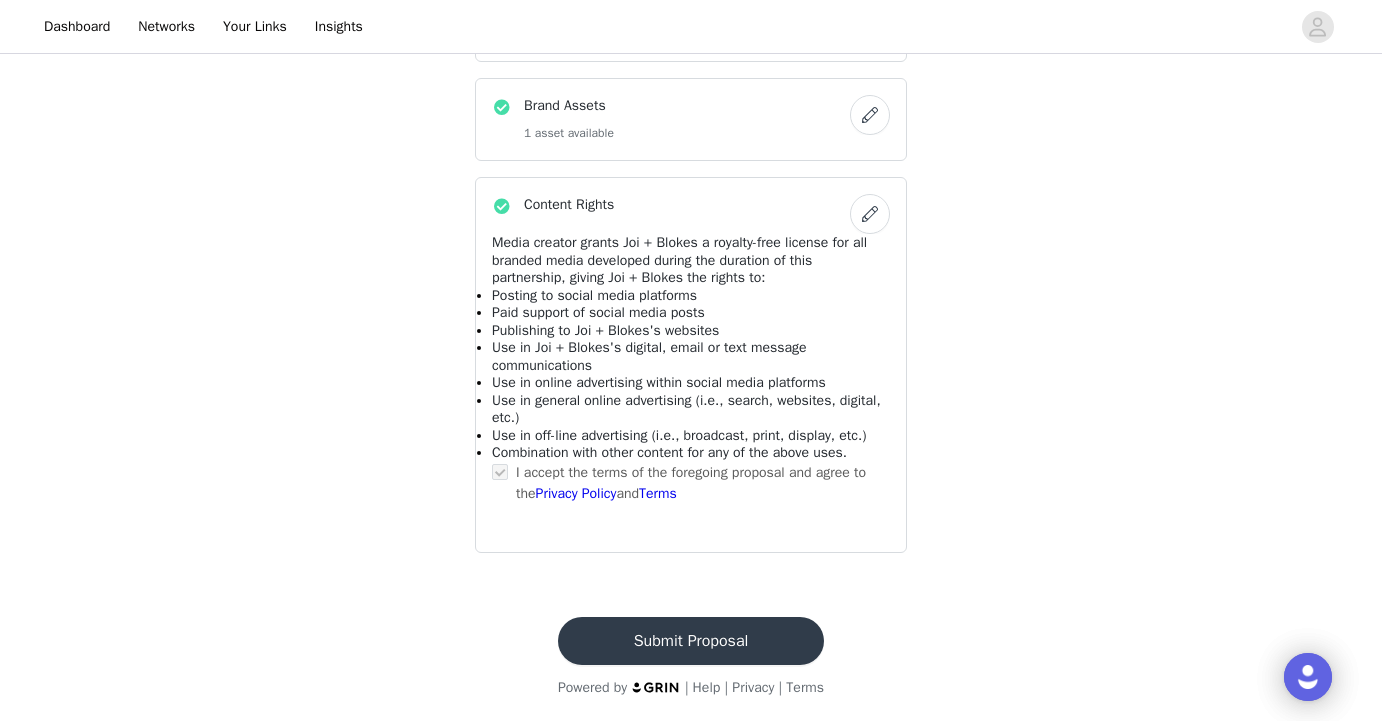 scroll, scrollTop: 0, scrollLeft: 0, axis: both 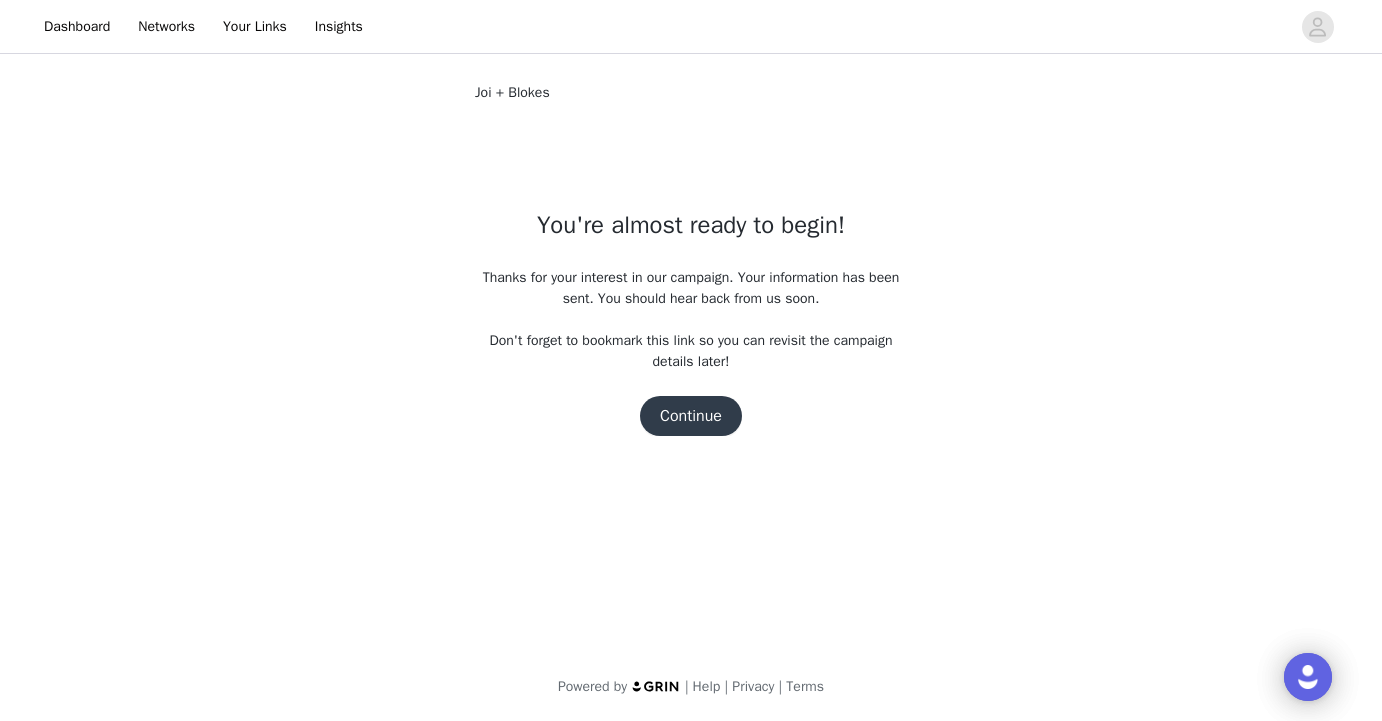 click on "Continue" at bounding box center (691, 416) 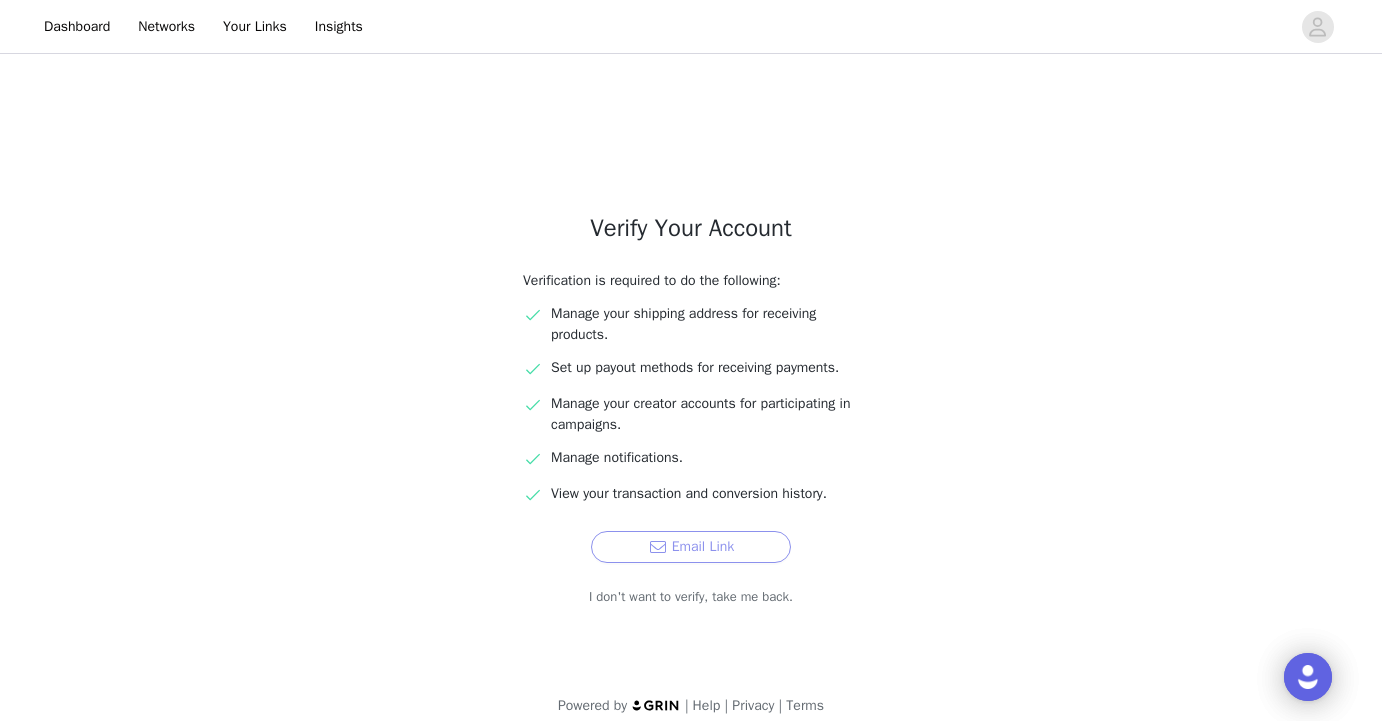 click on "Email Link" at bounding box center [691, 547] 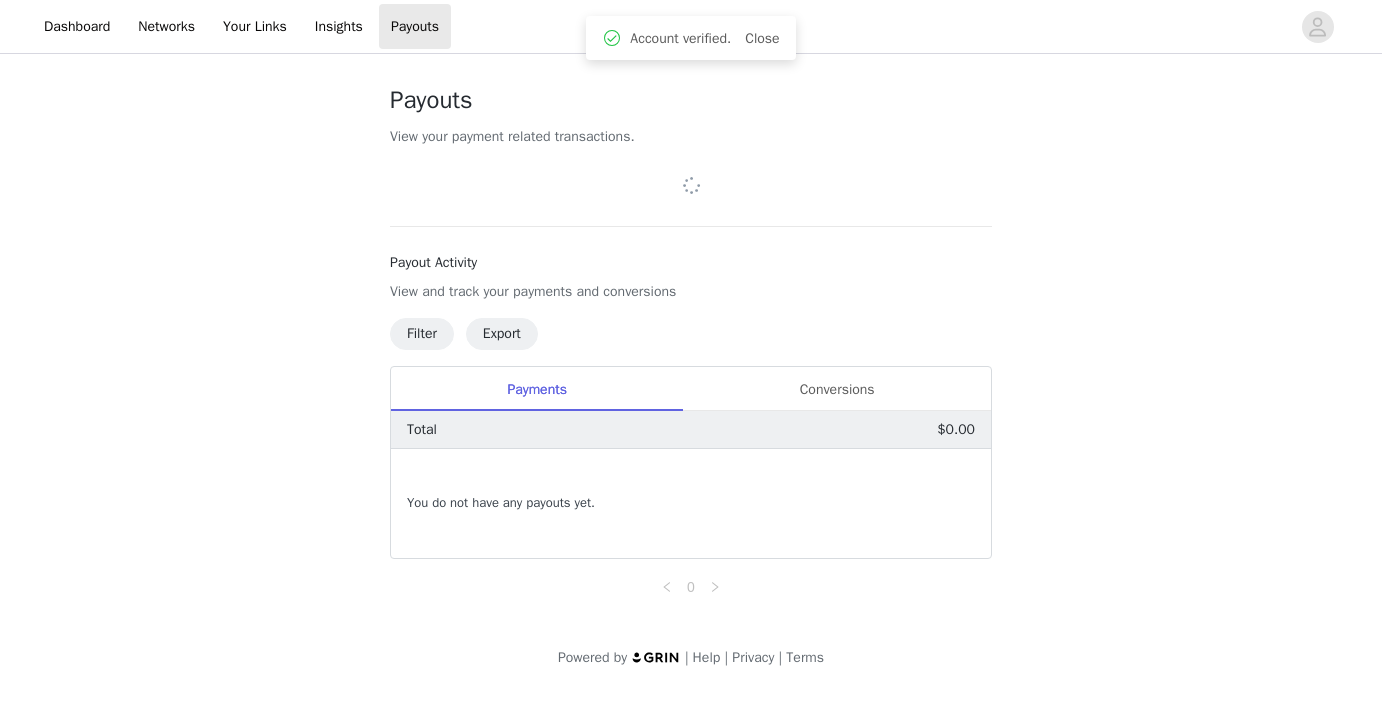 scroll, scrollTop: 0, scrollLeft: 0, axis: both 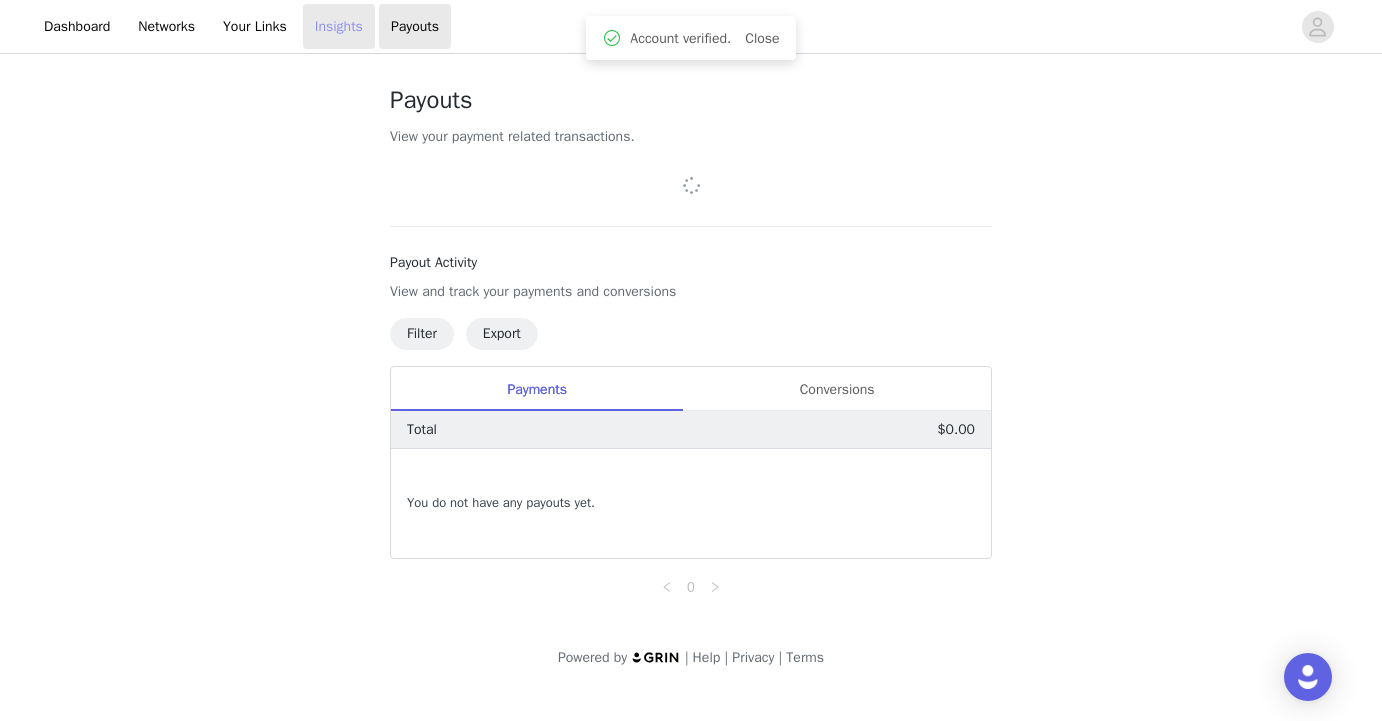 click on "Insights" at bounding box center [339, 26] 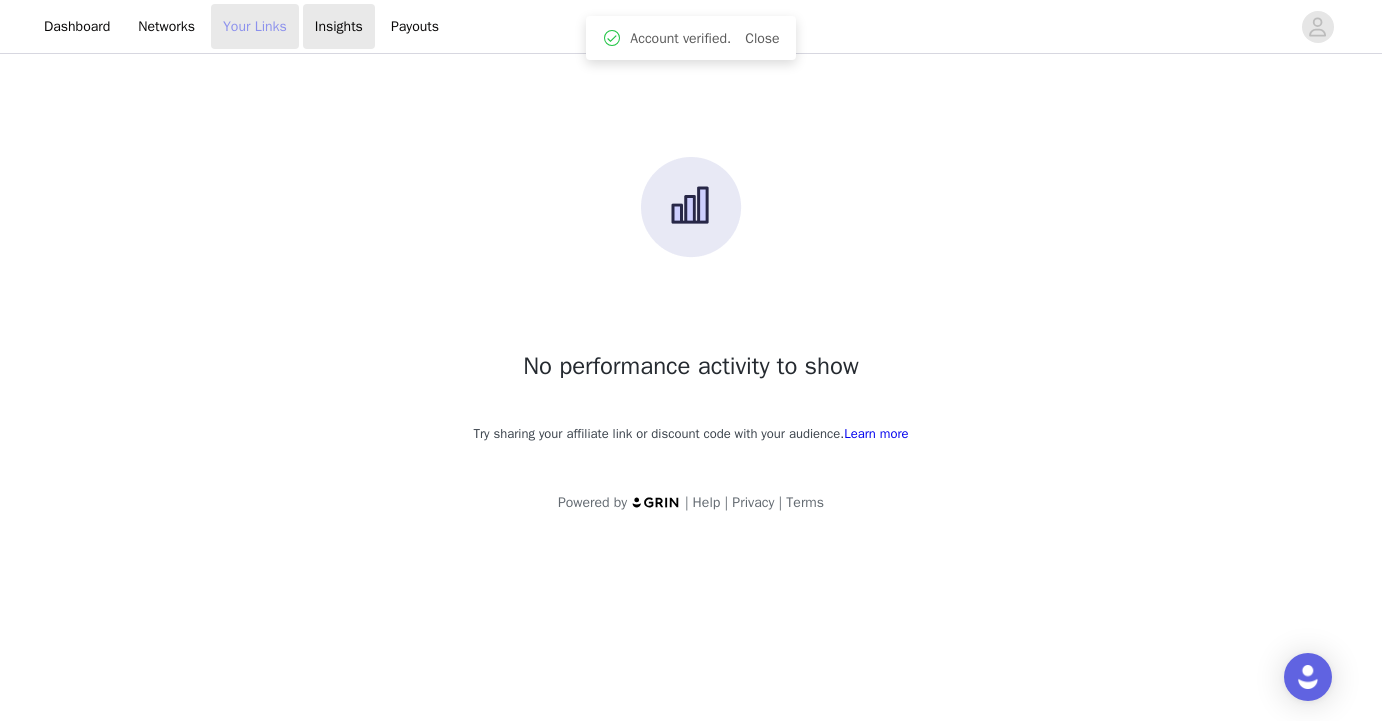 click on "Your Links" at bounding box center [255, 26] 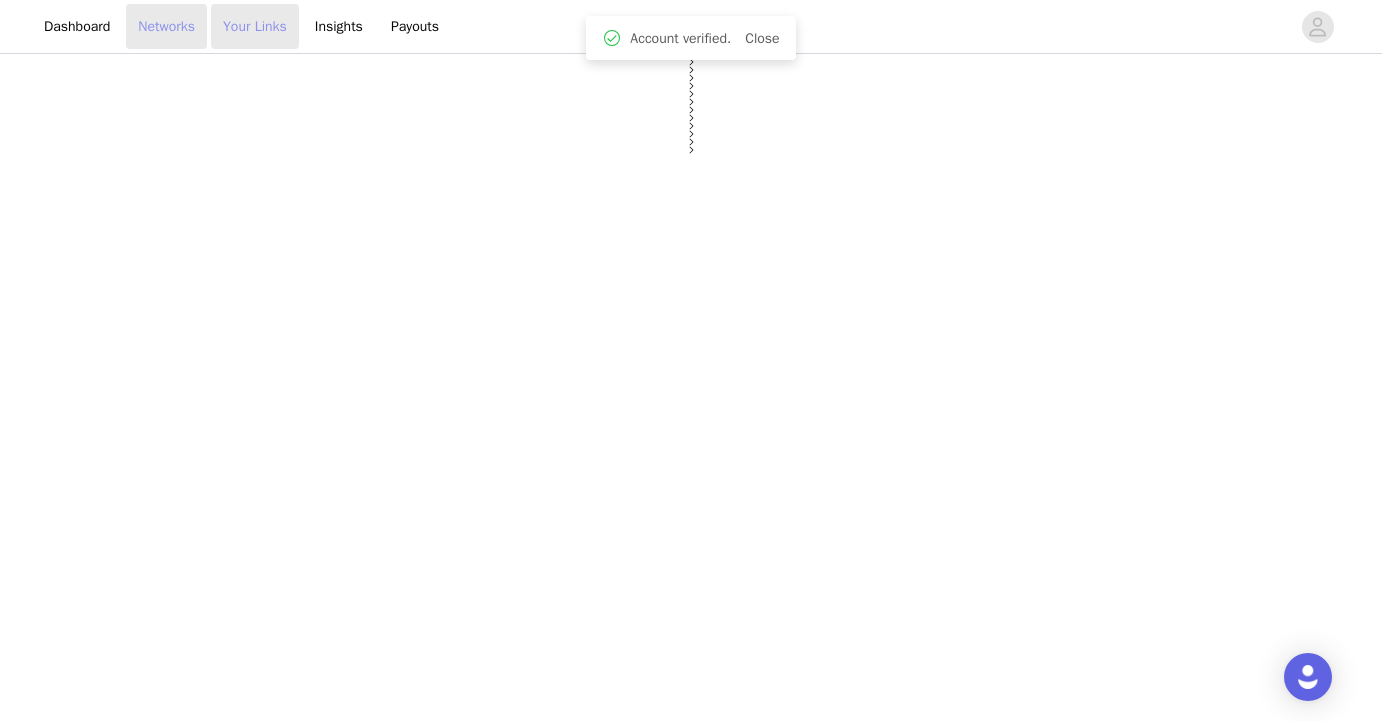 select on "12" 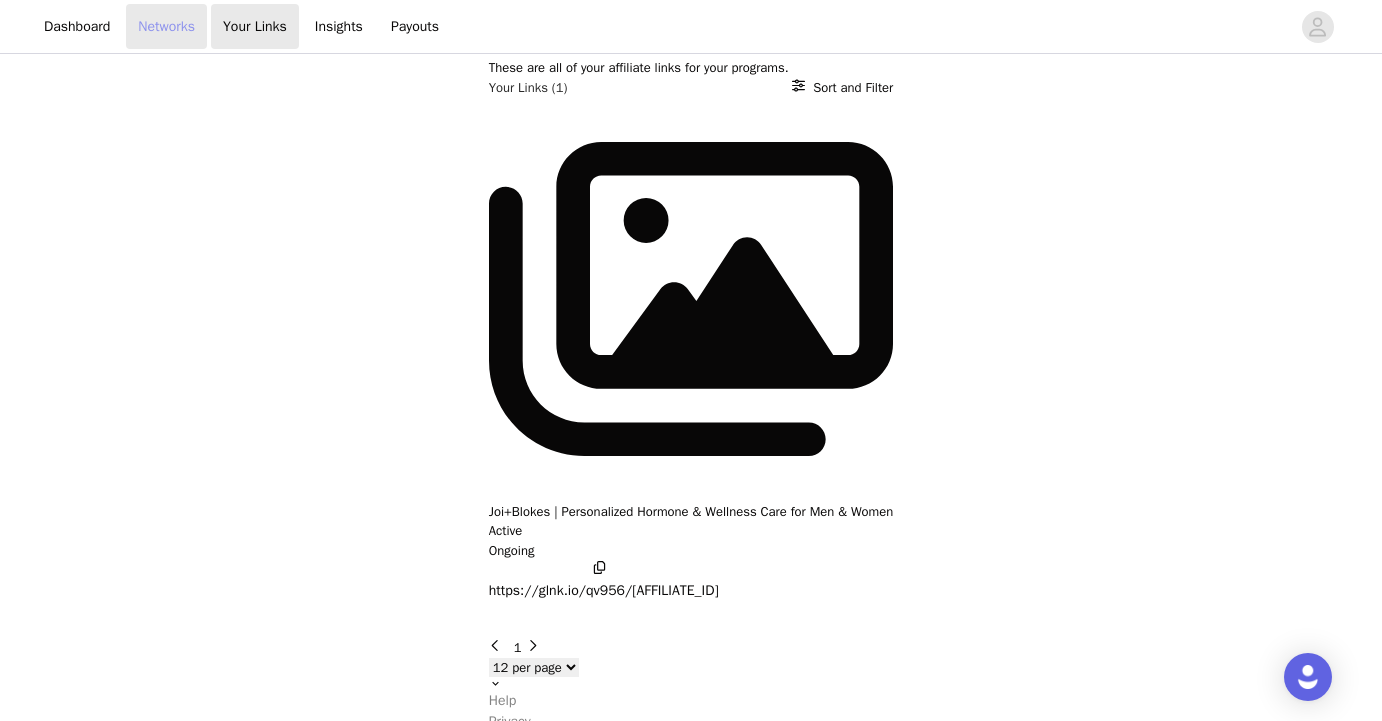 click on "Networks" at bounding box center (166, 26) 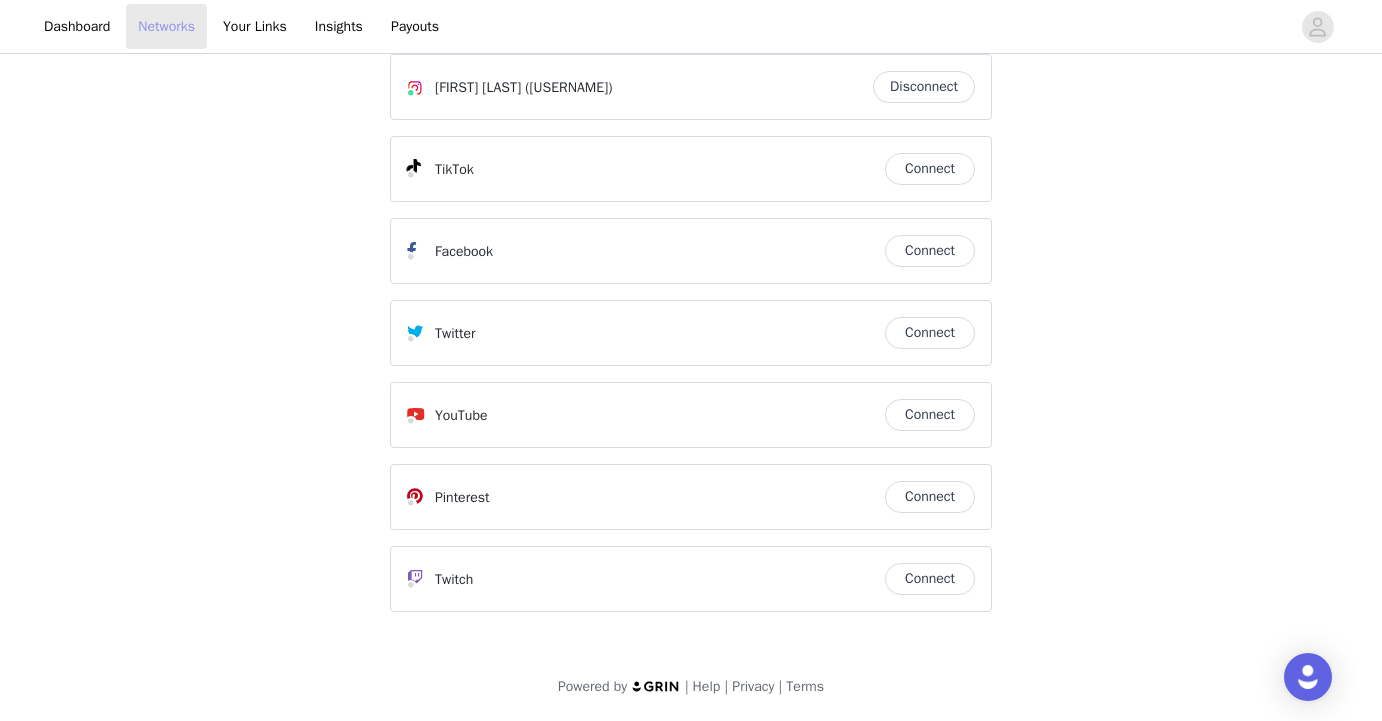 scroll, scrollTop: 0, scrollLeft: 0, axis: both 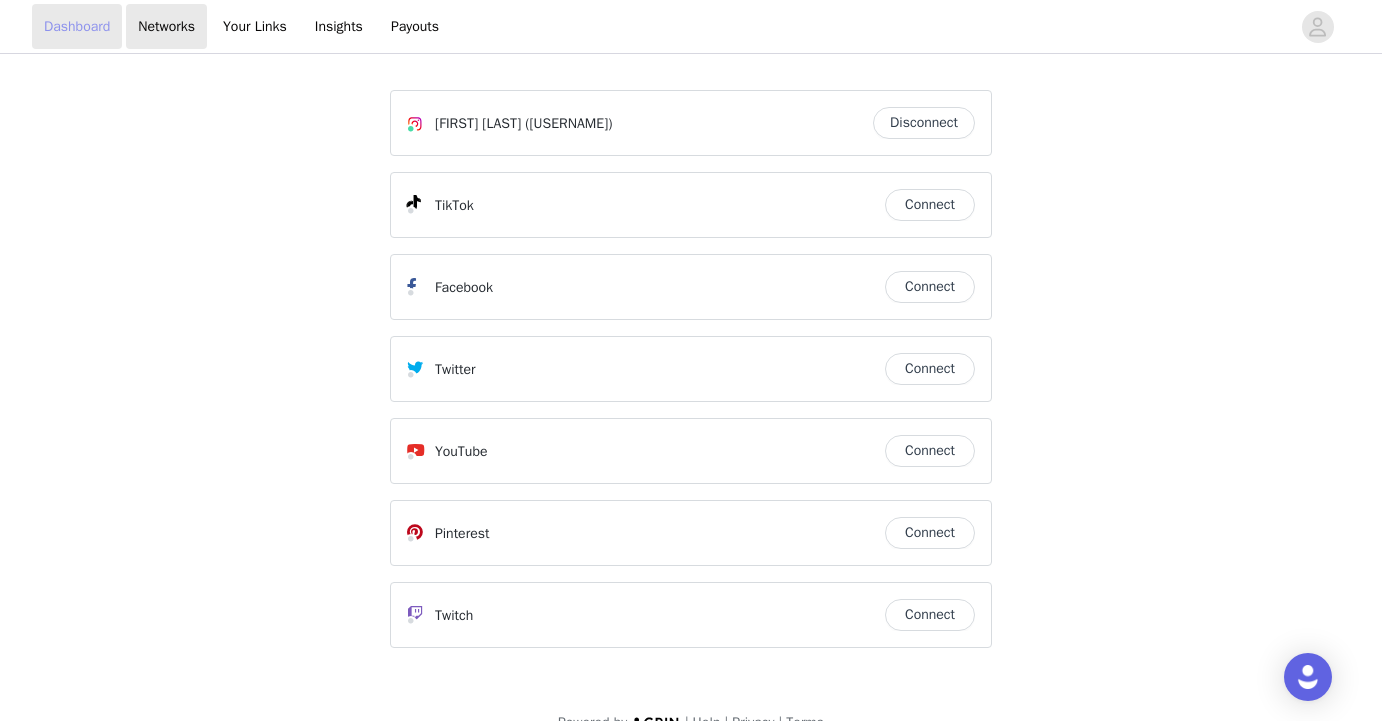 click on "Dashboard" at bounding box center (77, 26) 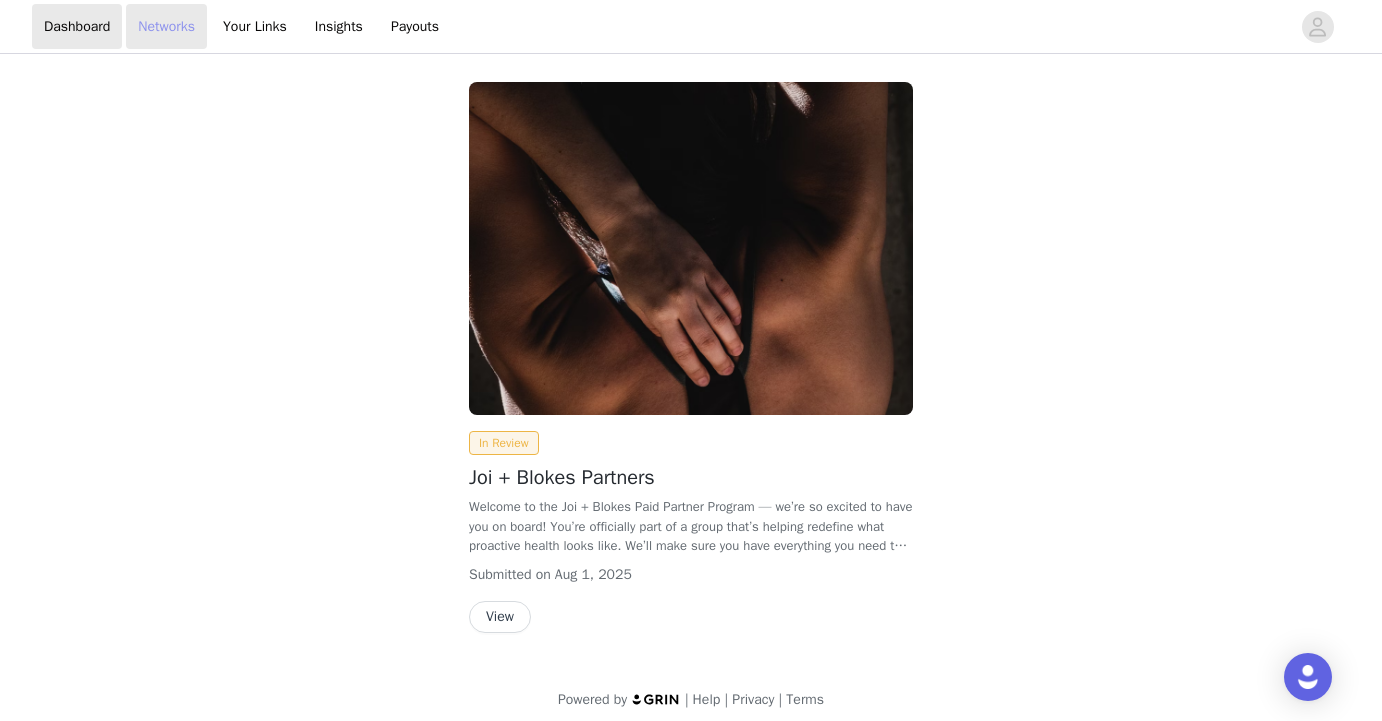 click on "Networks" at bounding box center (166, 26) 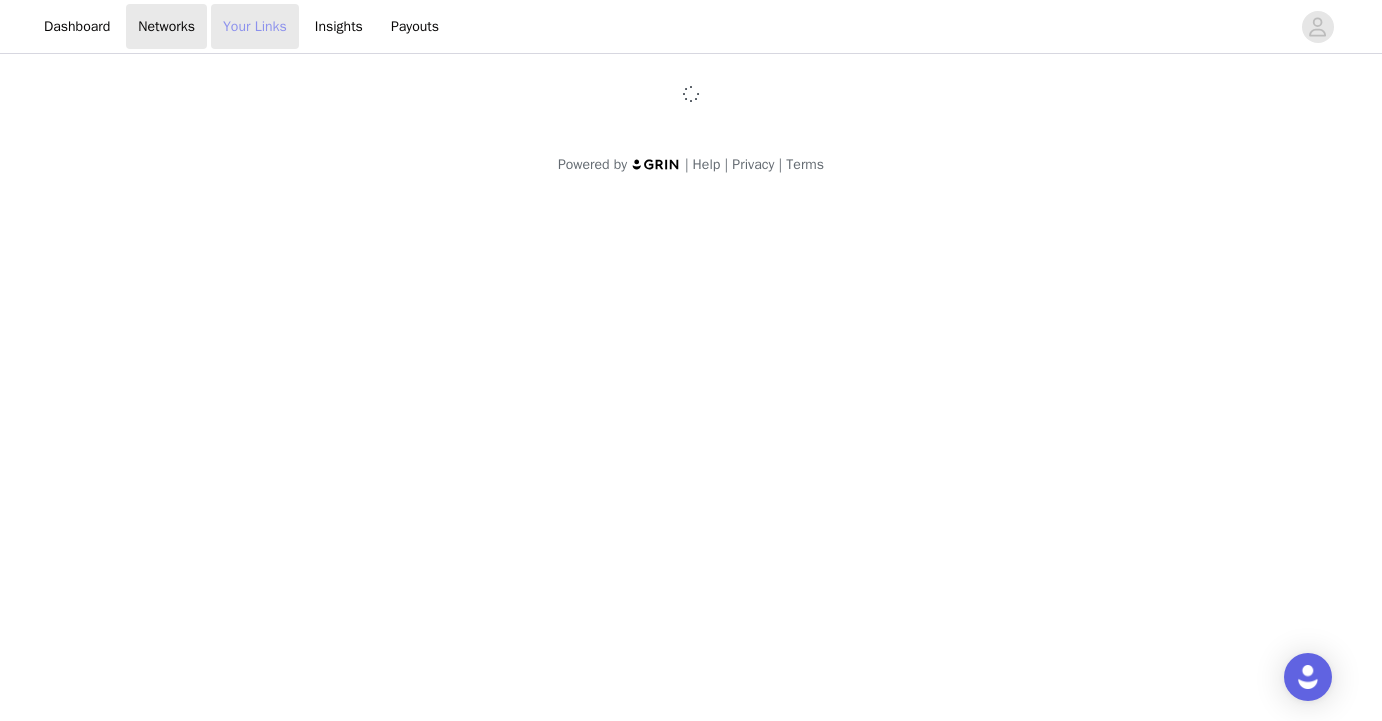 click on "Your Links" at bounding box center [255, 26] 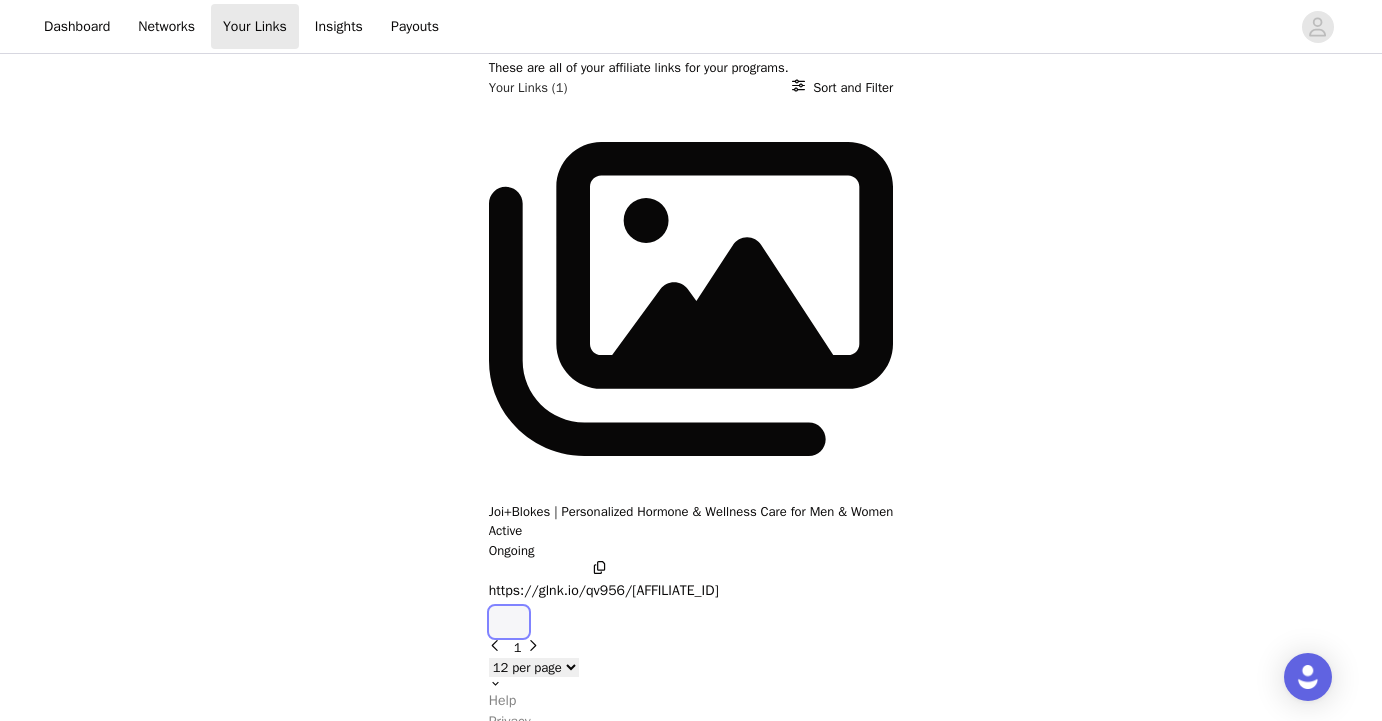 click 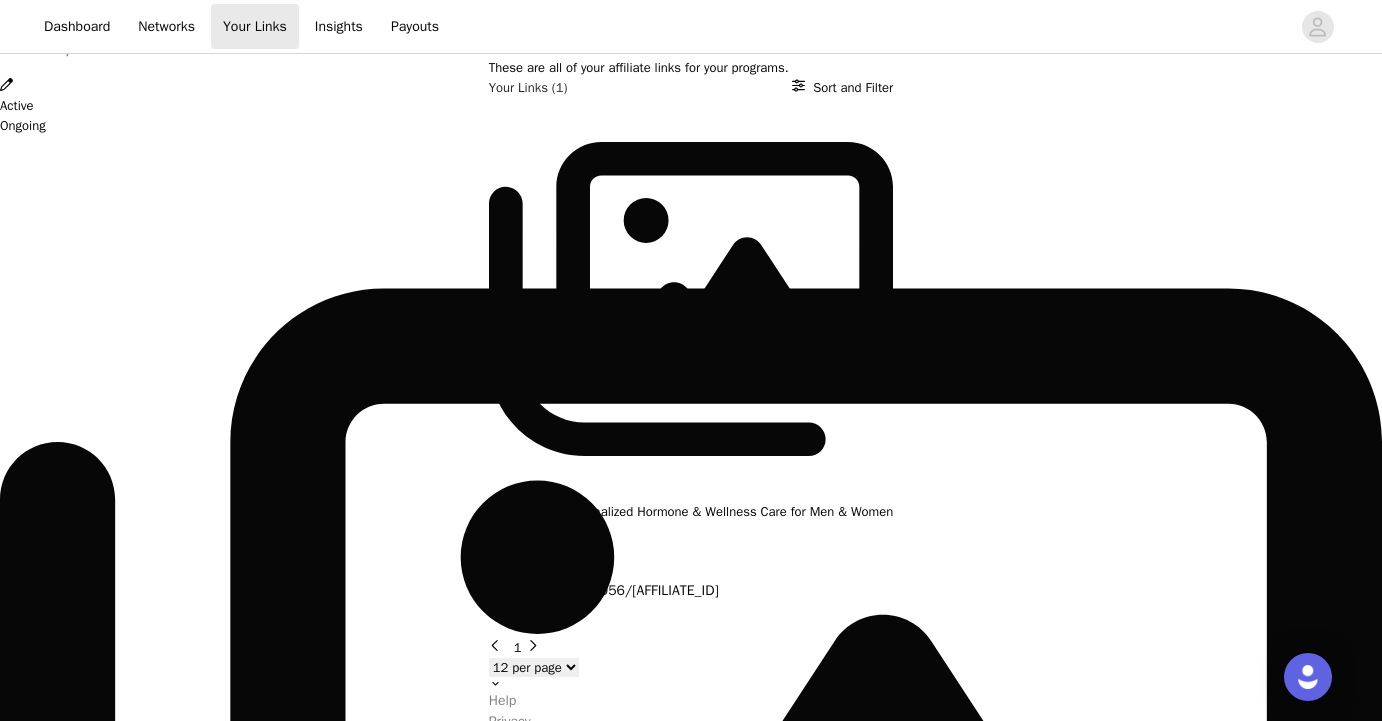 scroll, scrollTop: 380, scrollLeft: 0, axis: vertical 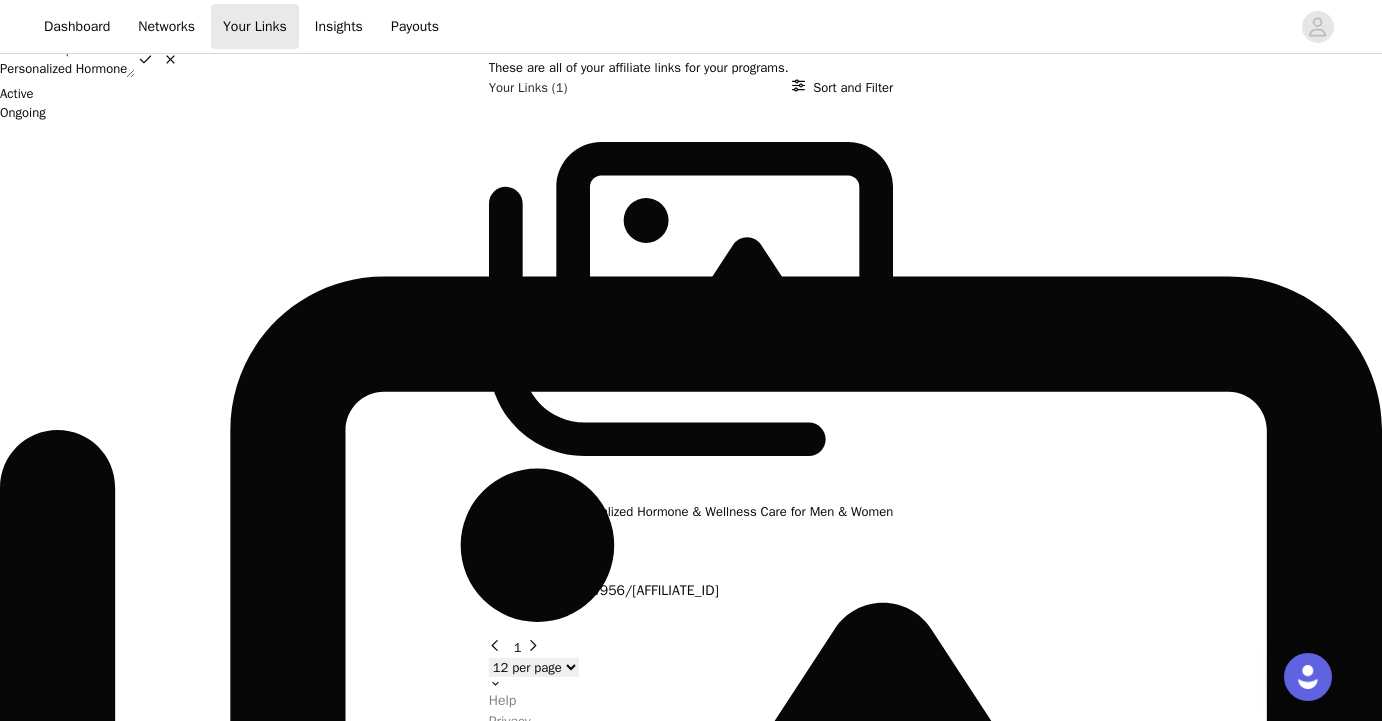 click on "Link Details" at bounding box center (691, 30) 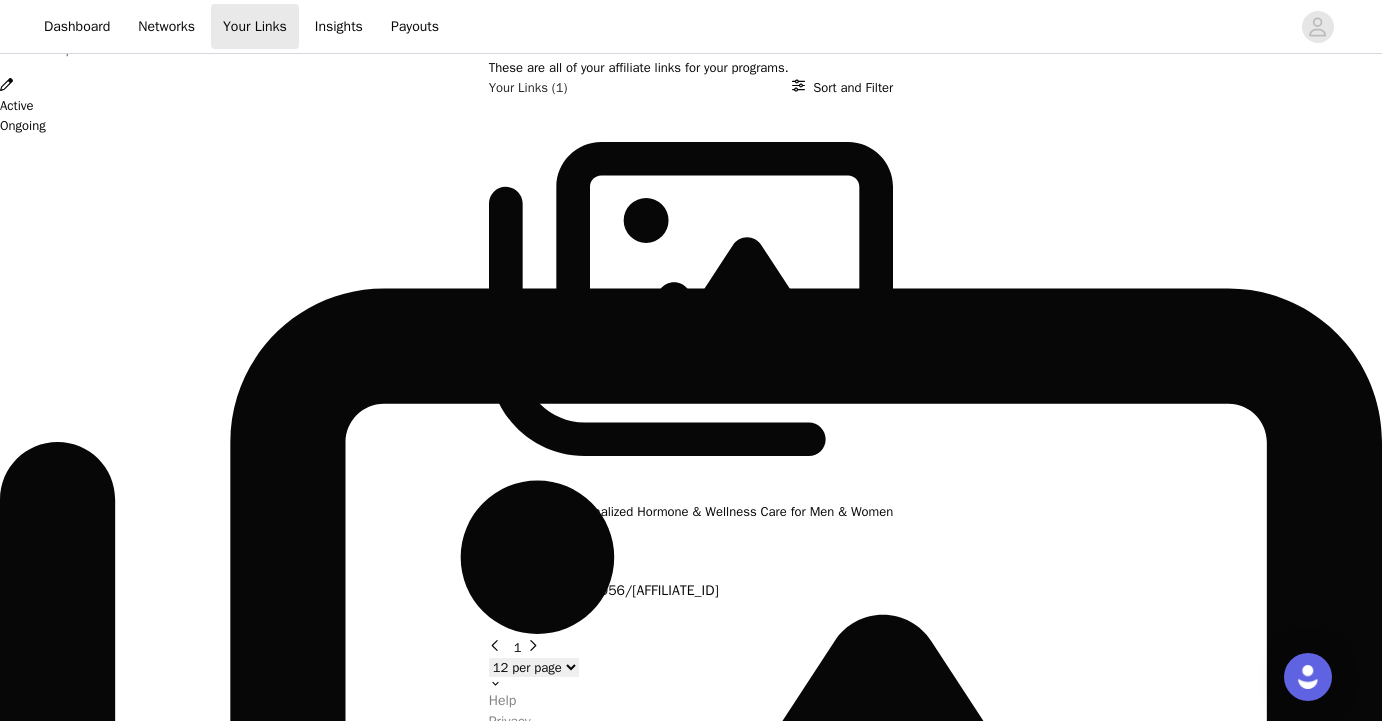 scroll, scrollTop: 380, scrollLeft: 0, axis: vertical 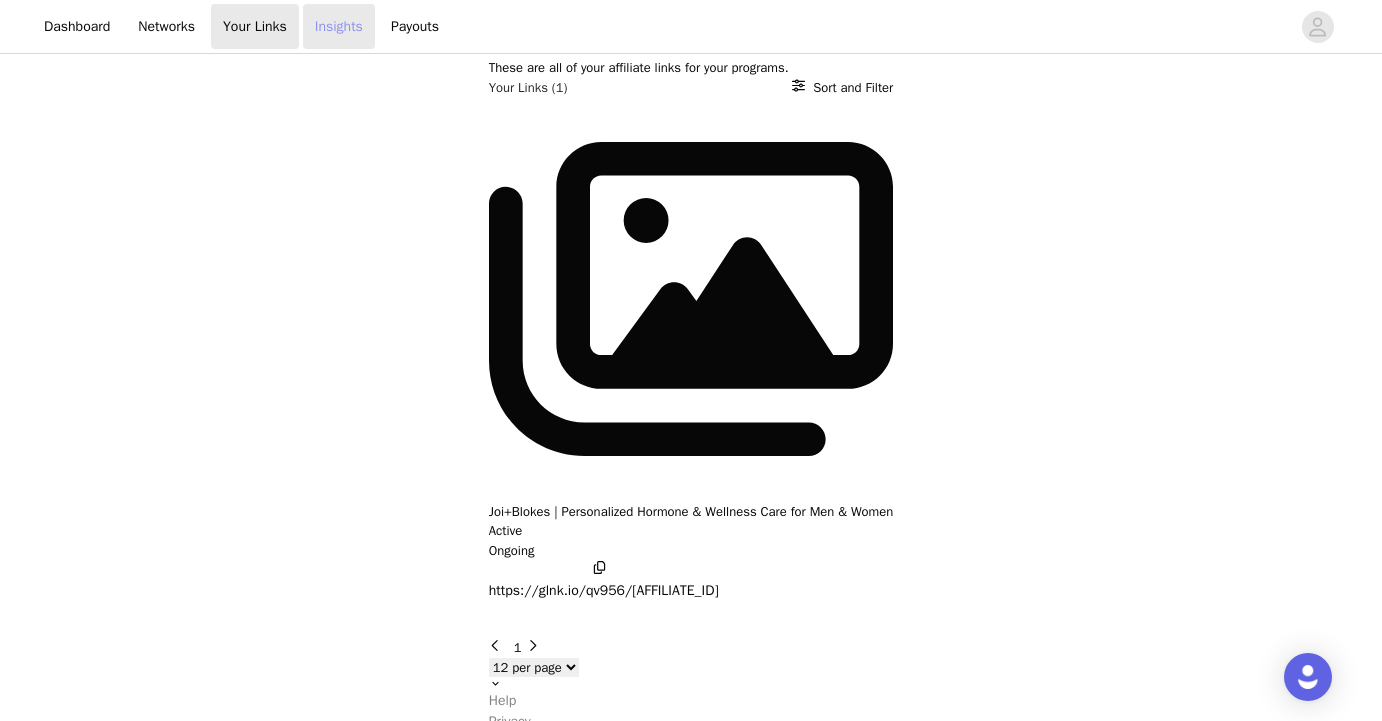 click on "Insights" at bounding box center (339, 26) 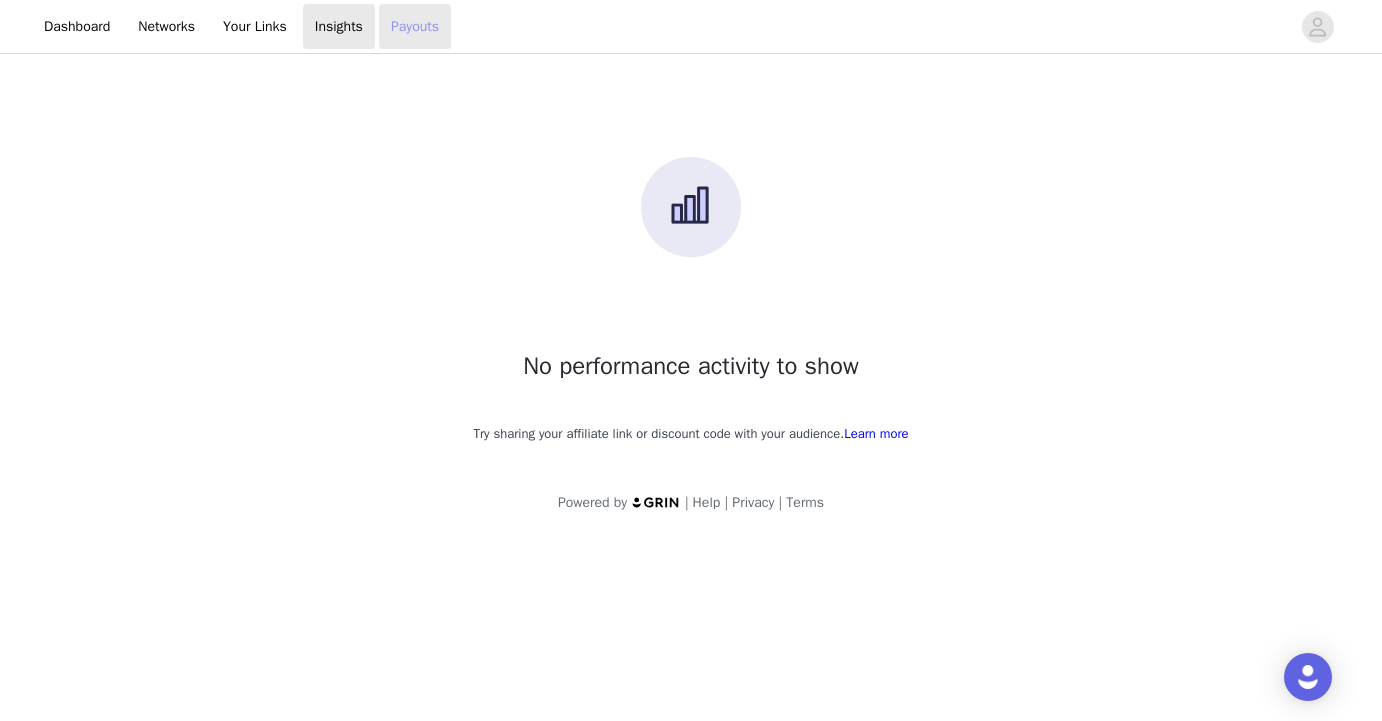 click on "Payouts" at bounding box center [415, 26] 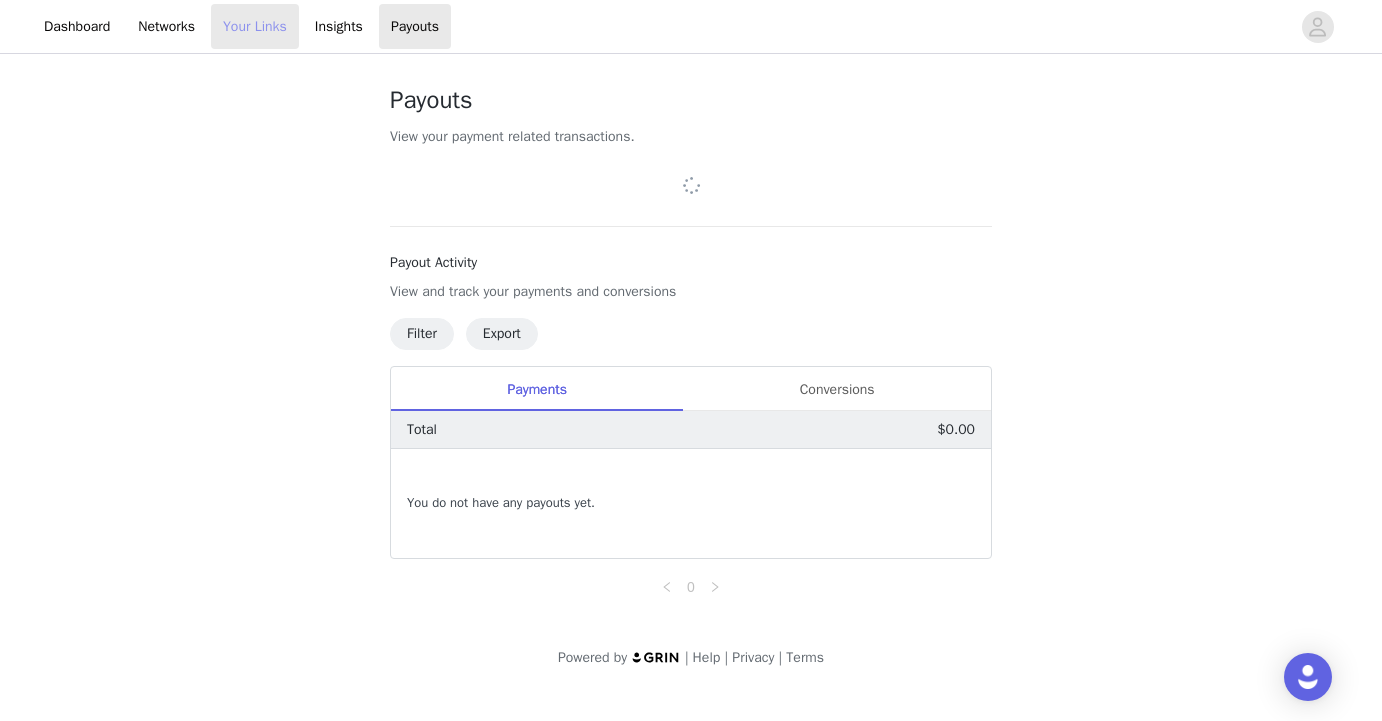 click on "Your Links" at bounding box center (255, 26) 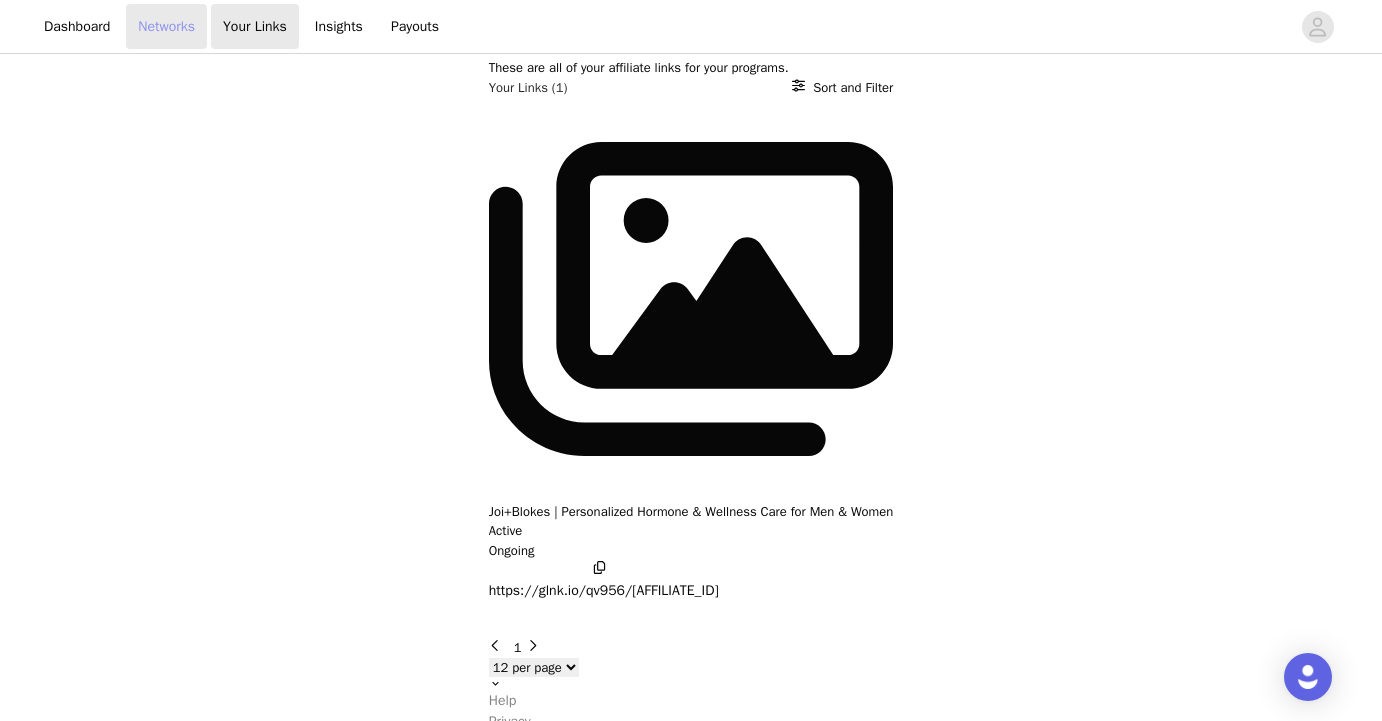 click on "Networks" at bounding box center [166, 26] 